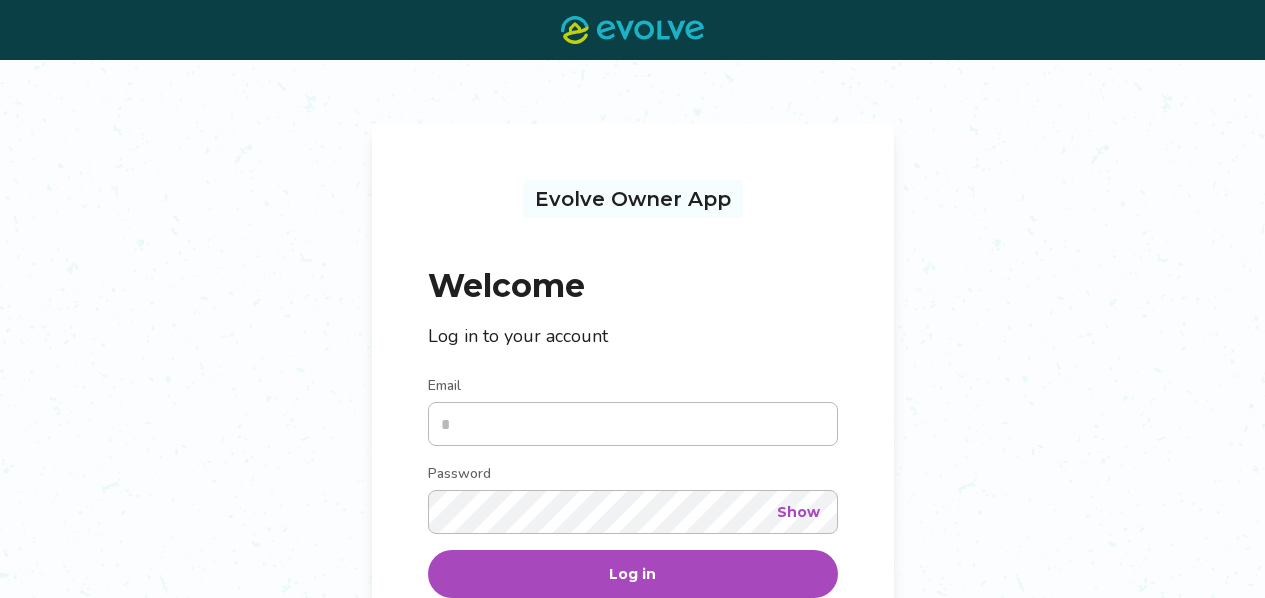 scroll, scrollTop: 0, scrollLeft: 0, axis: both 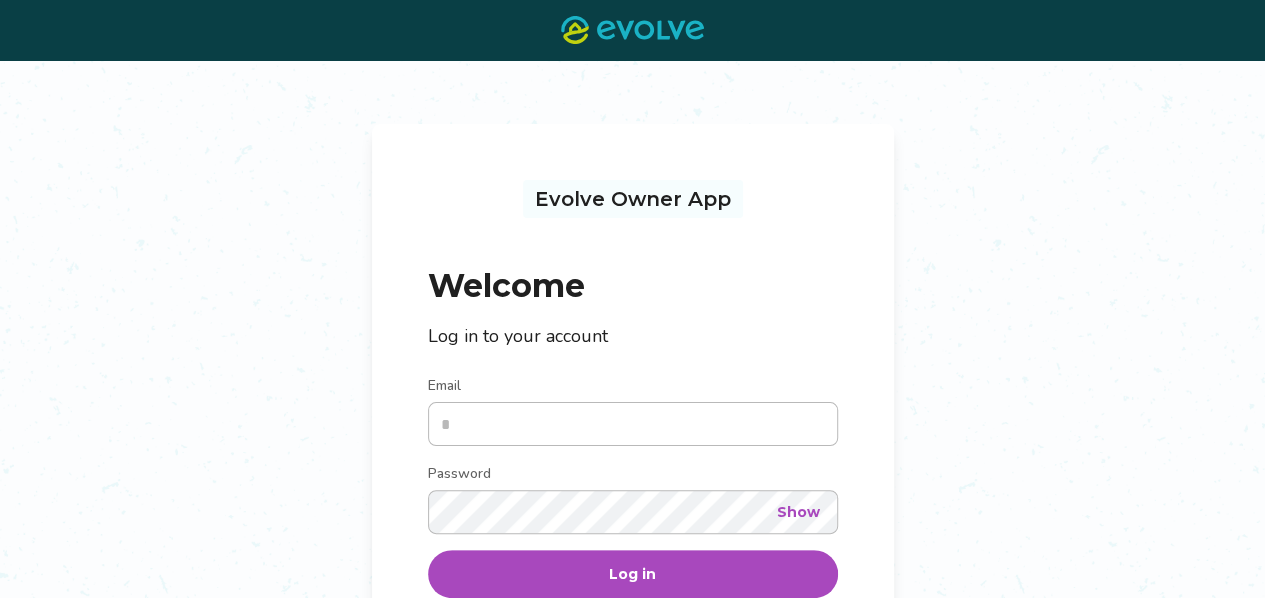type on "**********" 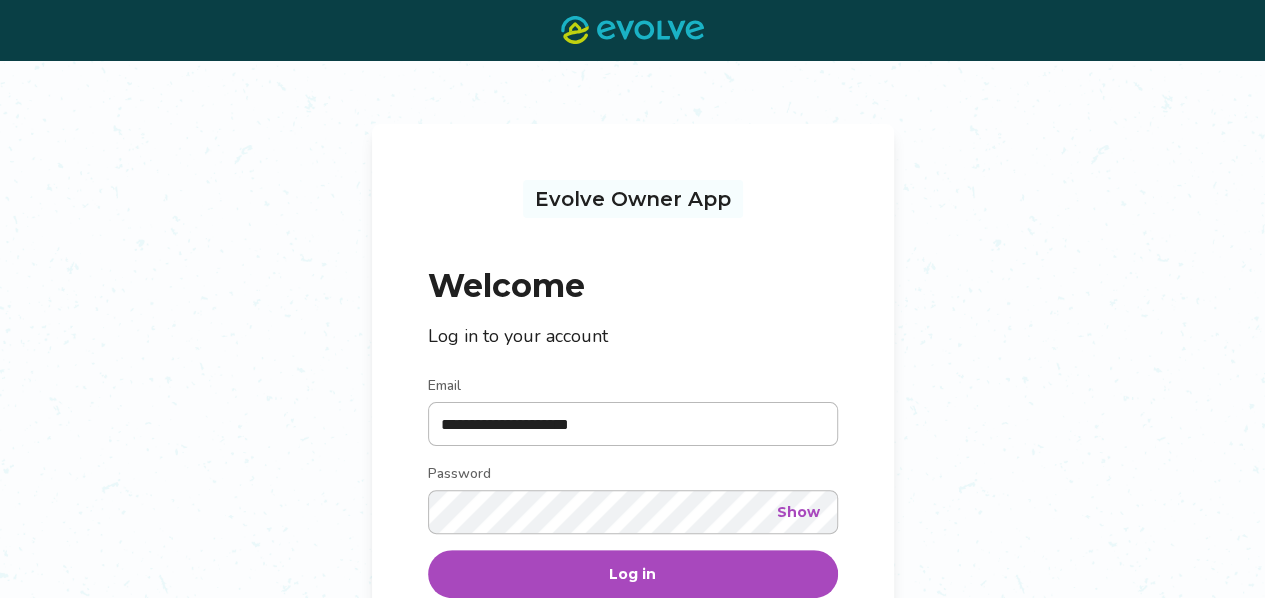 click on "Log in" at bounding box center (633, 574) 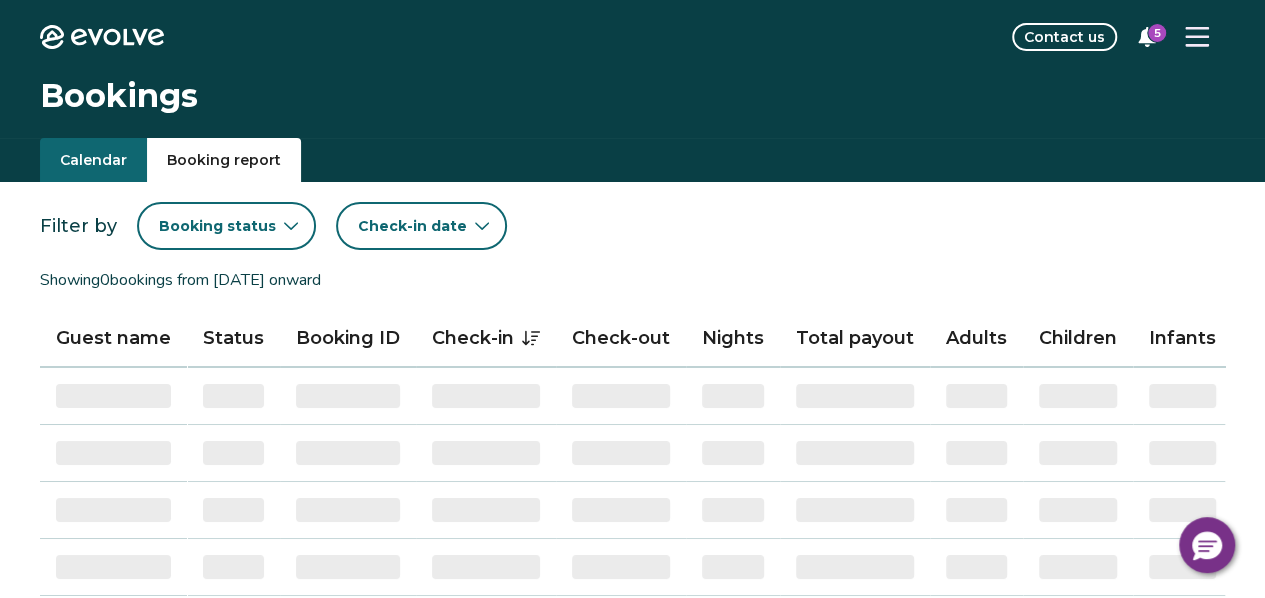 click on "Booking report" at bounding box center [224, 160] 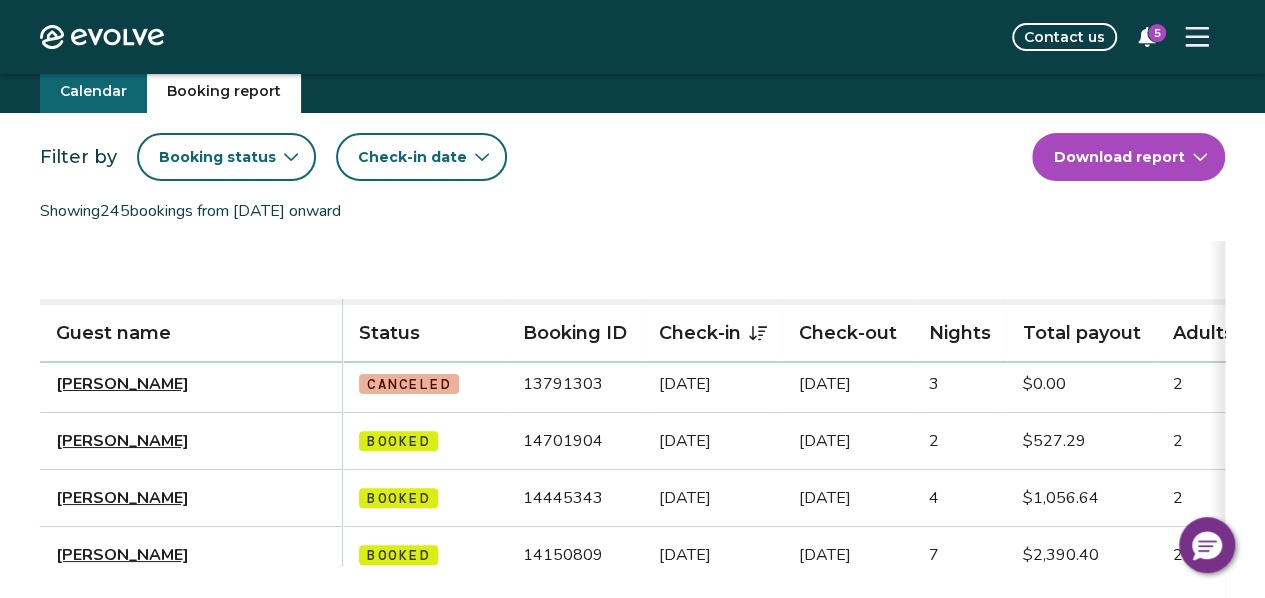 scroll, scrollTop: 0, scrollLeft: 0, axis: both 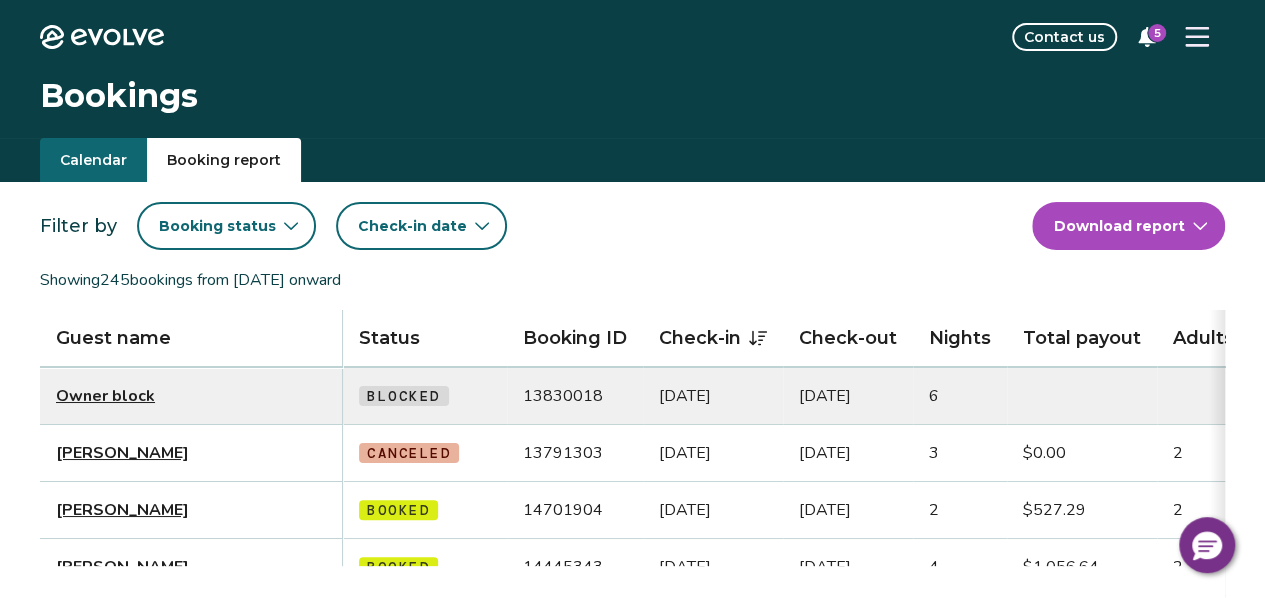 click on "Booking status" at bounding box center [226, 226] 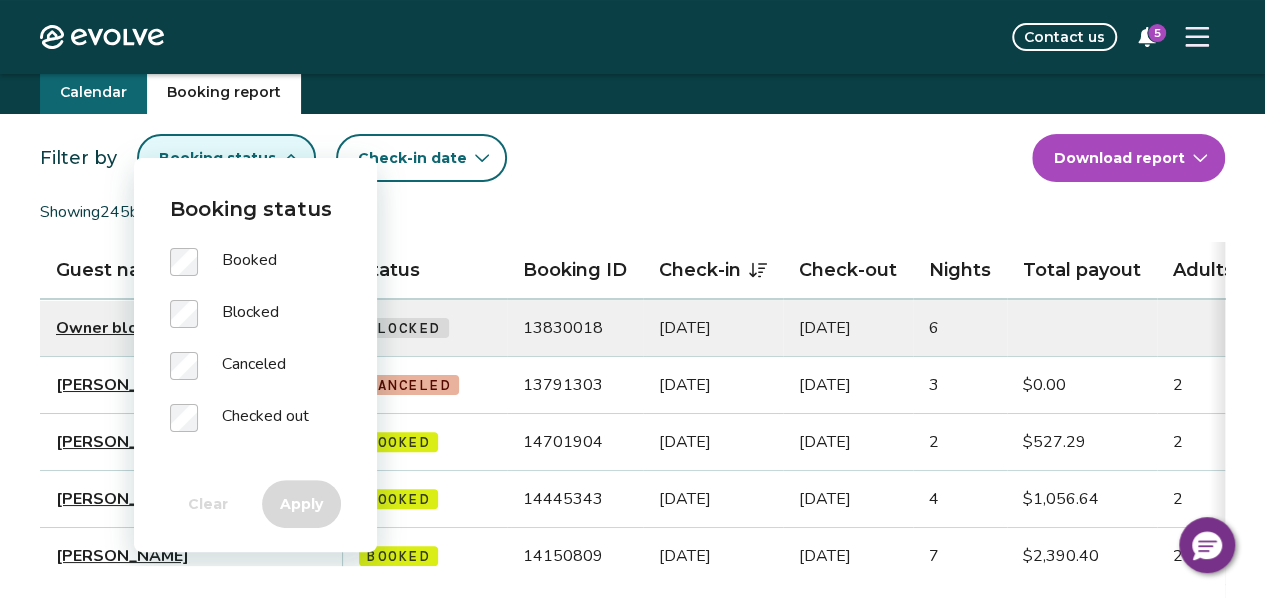 scroll, scrollTop: 100, scrollLeft: 0, axis: vertical 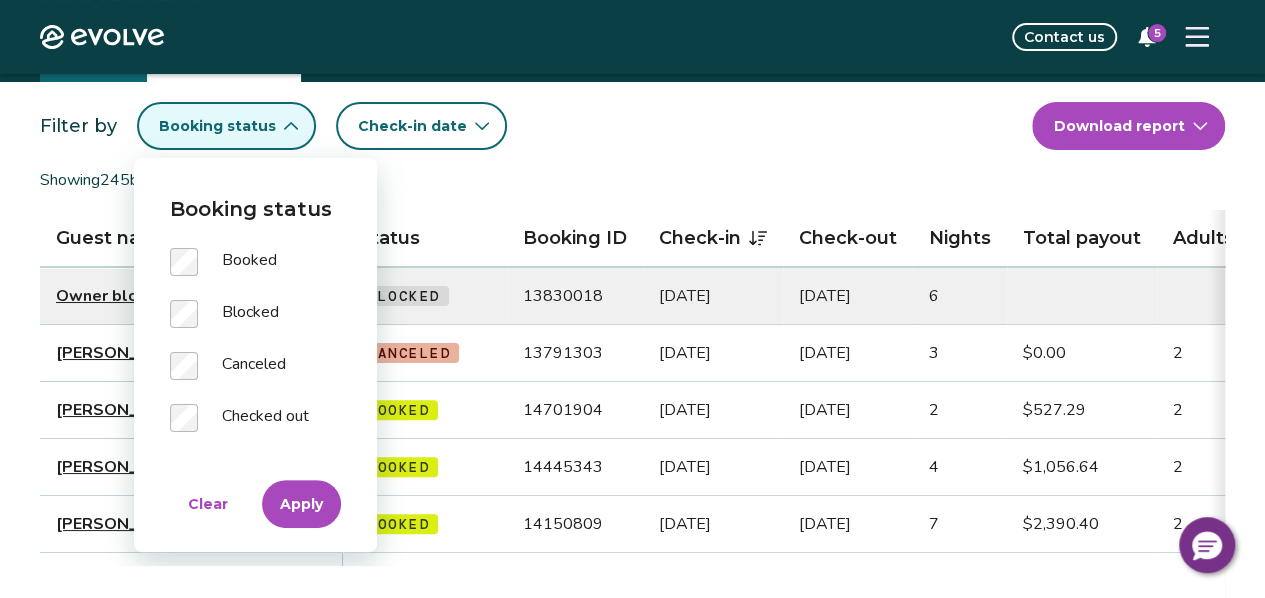 click on "Check-in date" at bounding box center (412, 126) 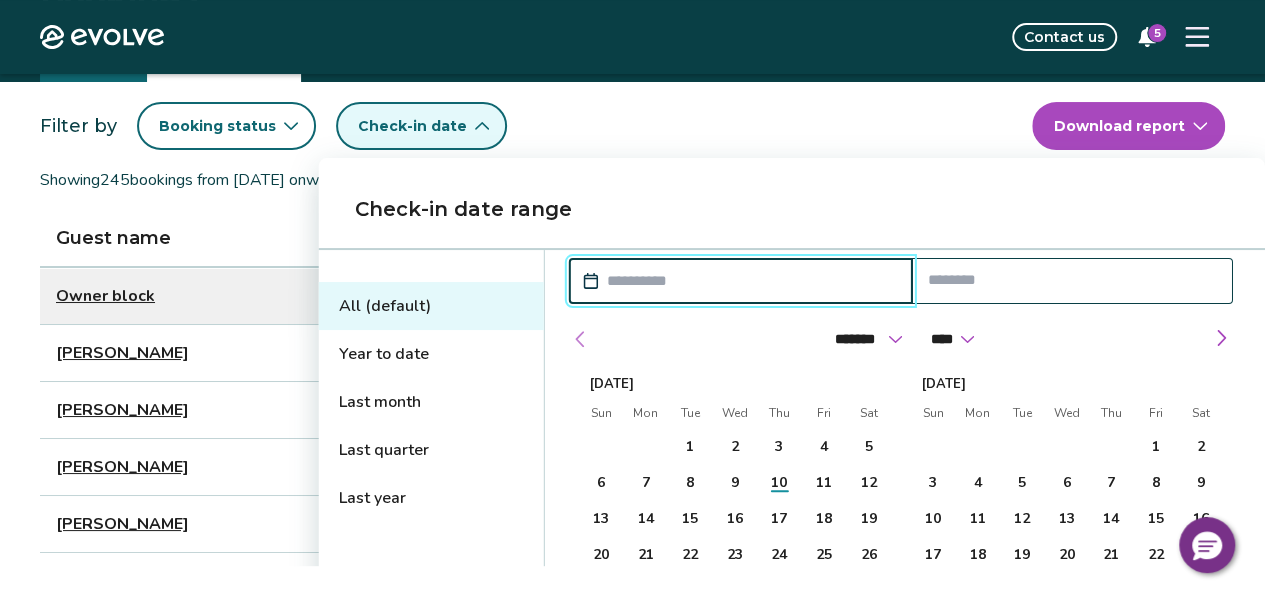 click at bounding box center [581, 339] 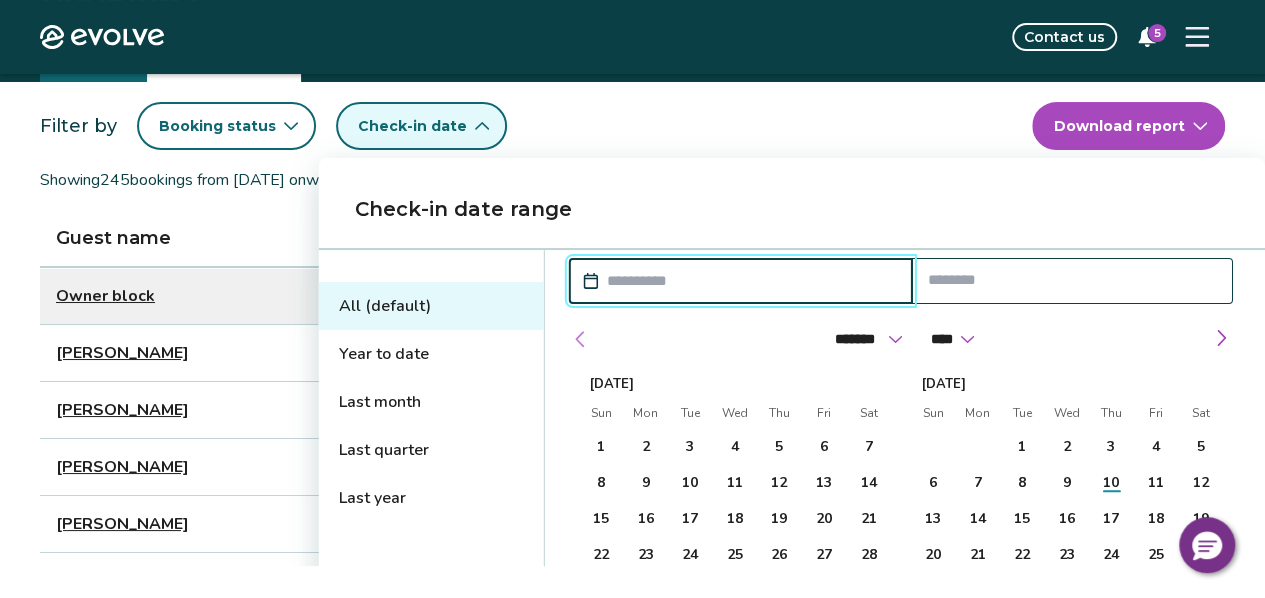 click at bounding box center (581, 339) 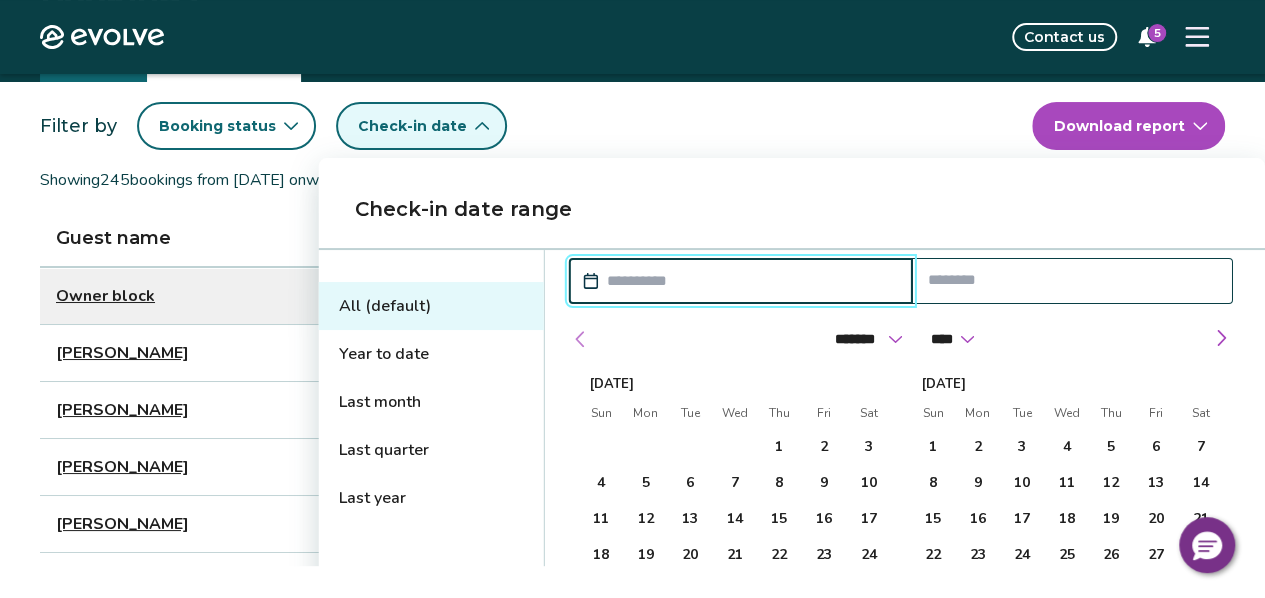 click at bounding box center (581, 339) 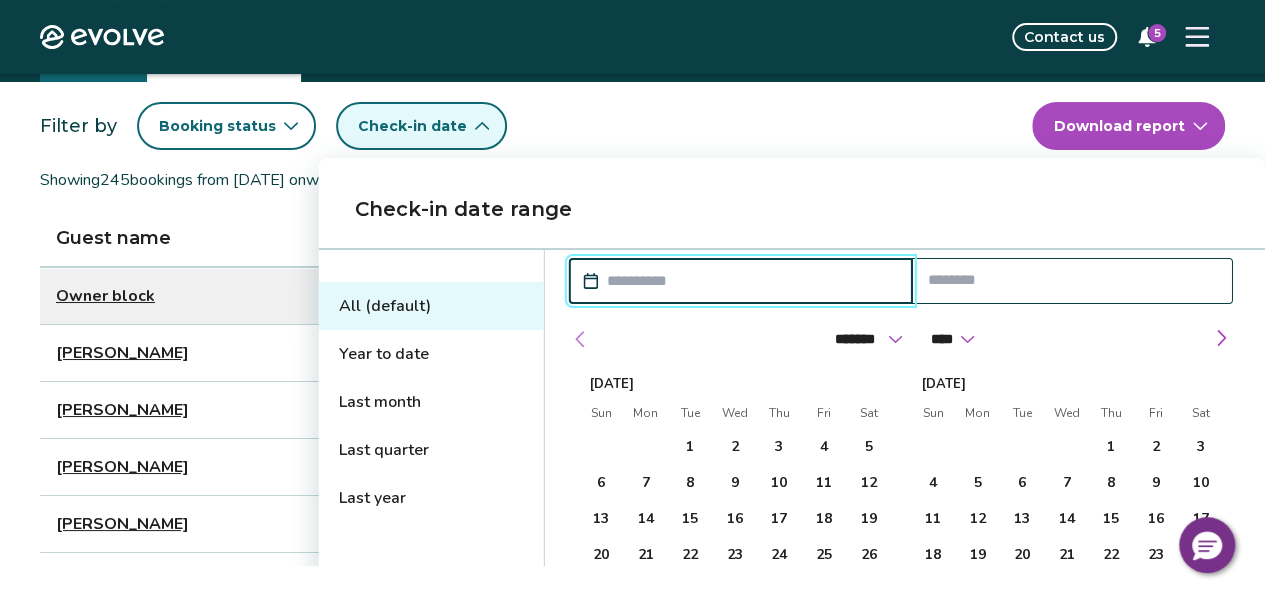 click at bounding box center (581, 339) 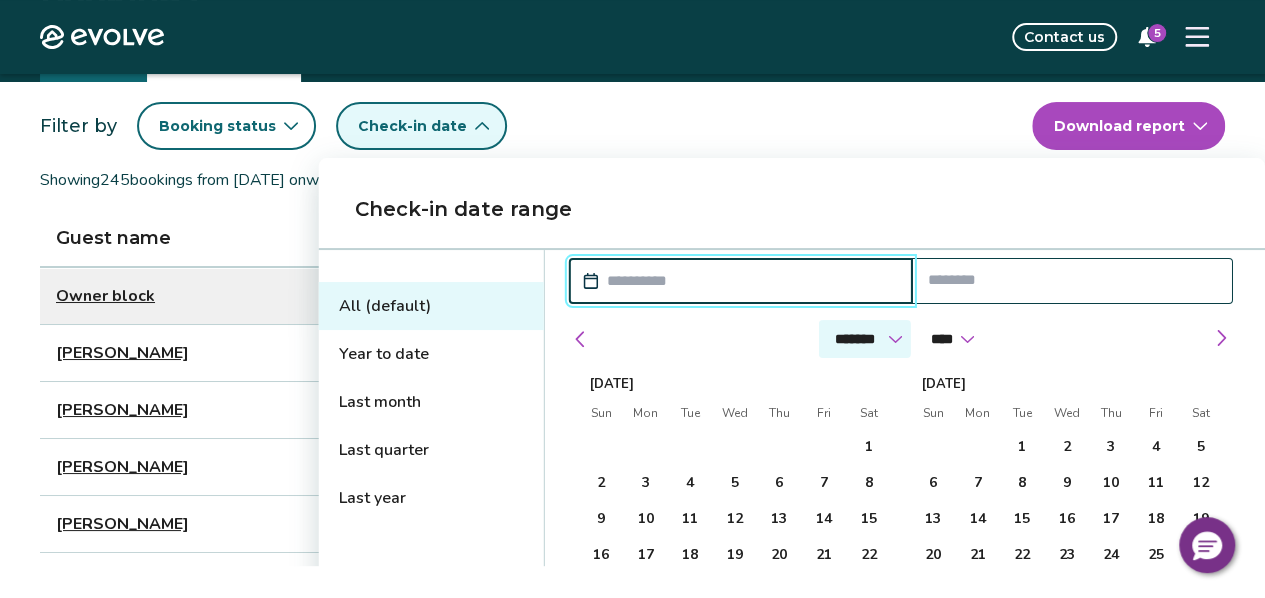 click on "******* ******** ***** ***** *** **** **** ****** ********* ******* ******** ********" at bounding box center [865, 339] 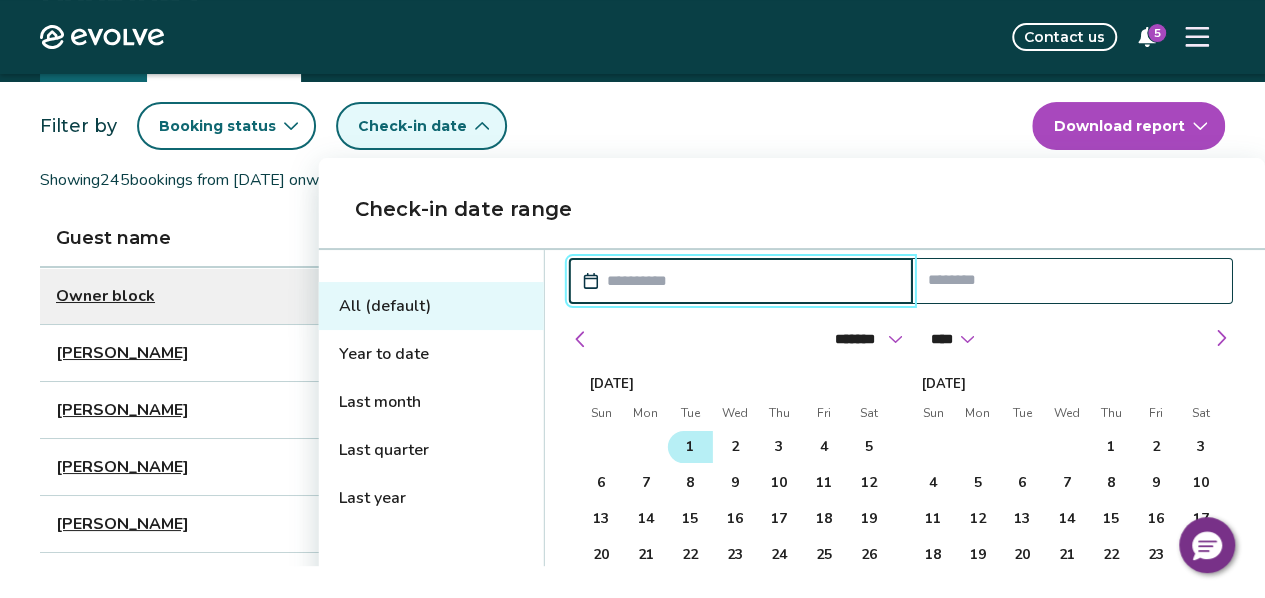 click on "1" at bounding box center (690, 447) 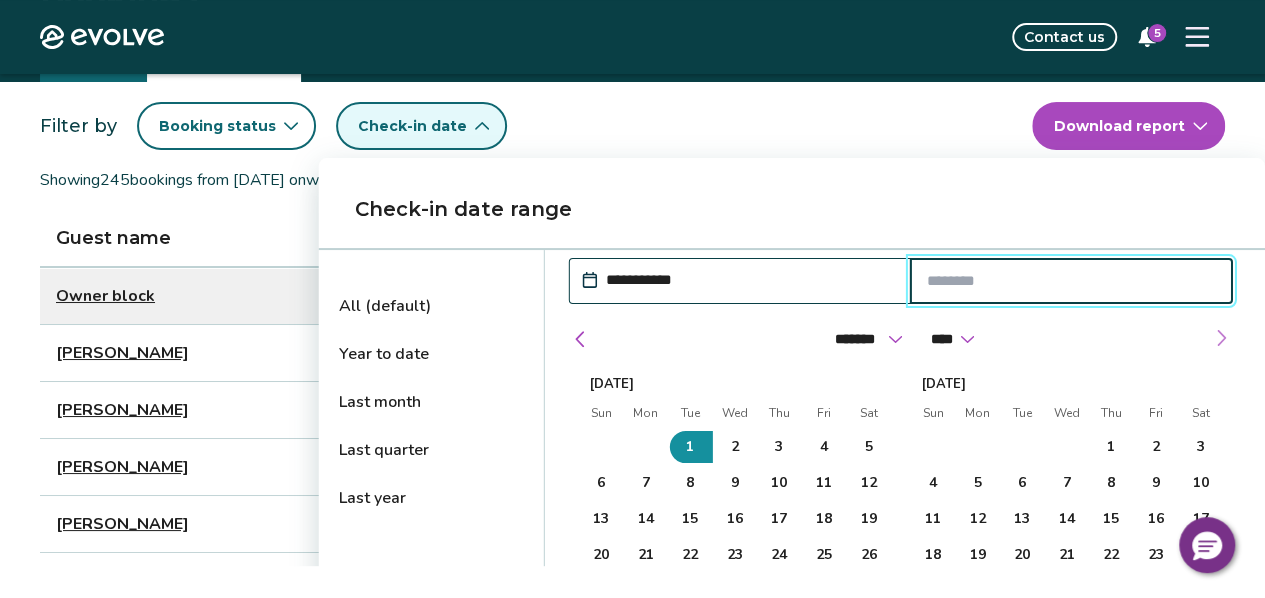 click at bounding box center (1221, 338) 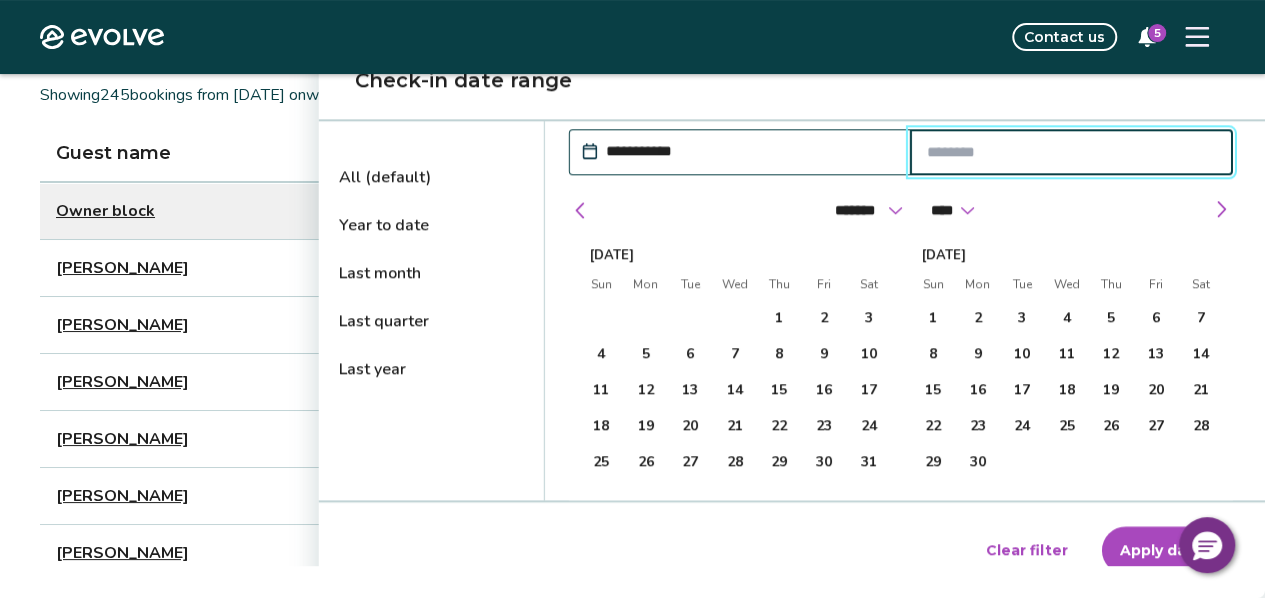 scroll, scrollTop: 300, scrollLeft: 0, axis: vertical 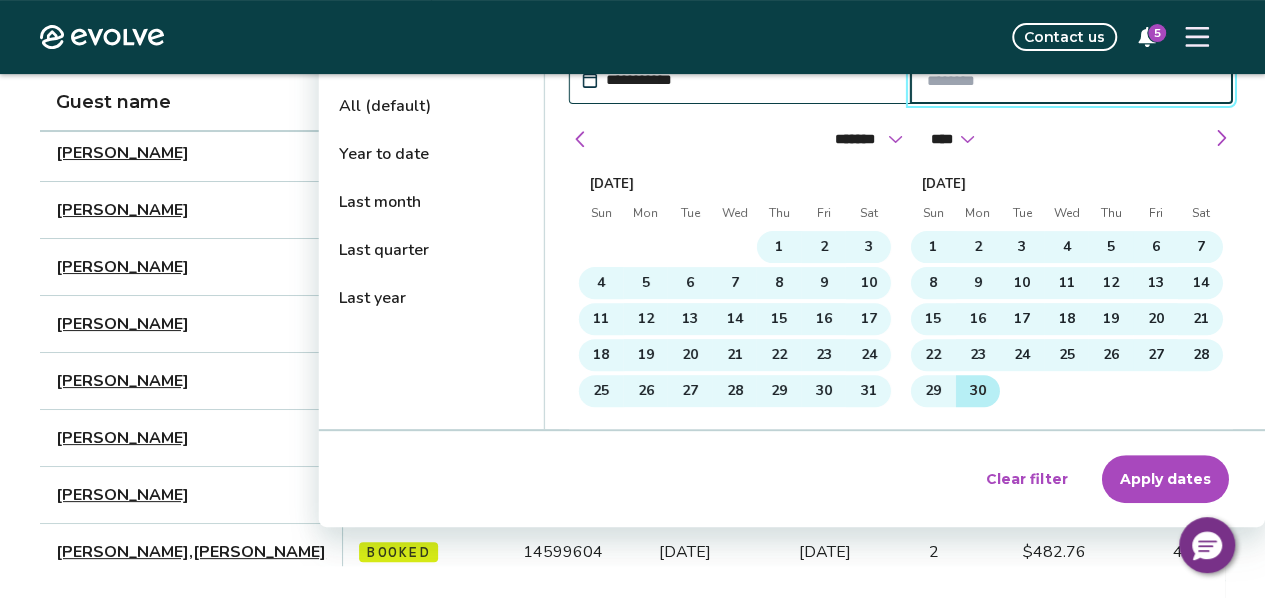 click on "30" at bounding box center (977, 391) 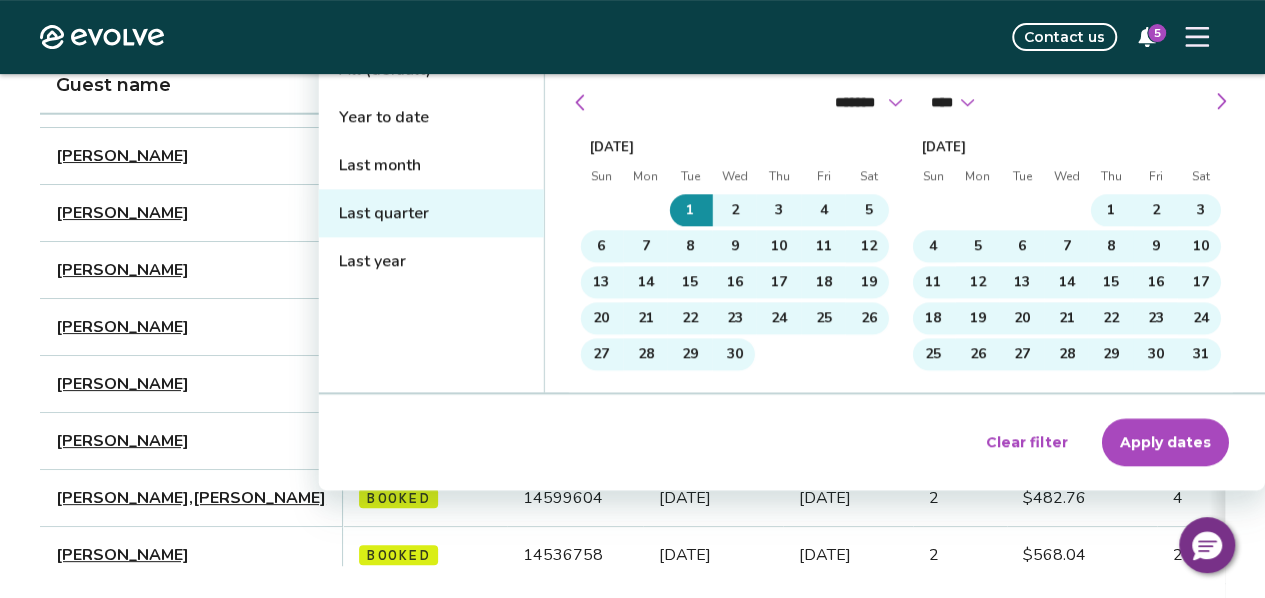 scroll, scrollTop: 400, scrollLeft: 0, axis: vertical 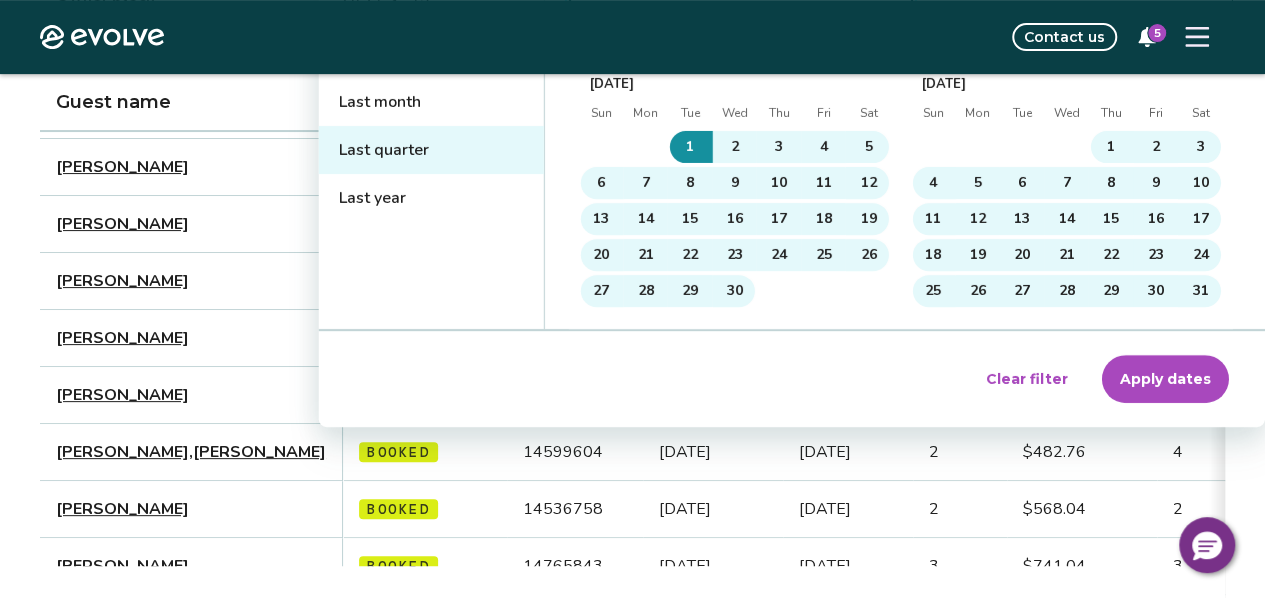 click on "Apply dates" at bounding box center (1165, 379) 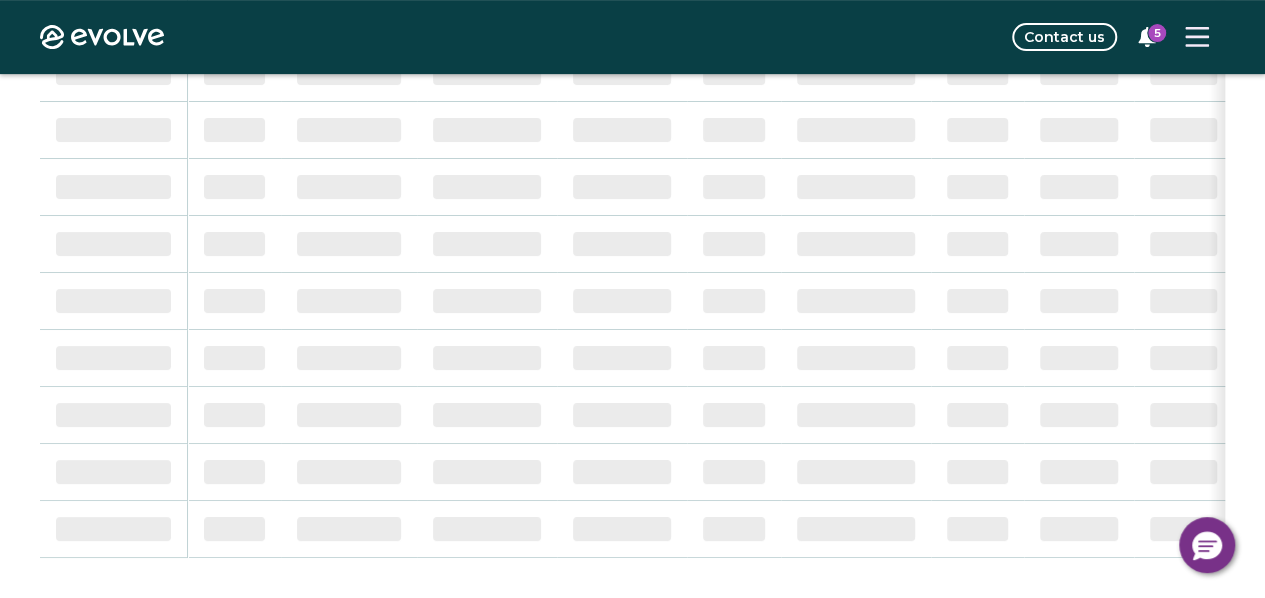 scroll, scrollTop: 0, scrollLeft: 0, axis: both 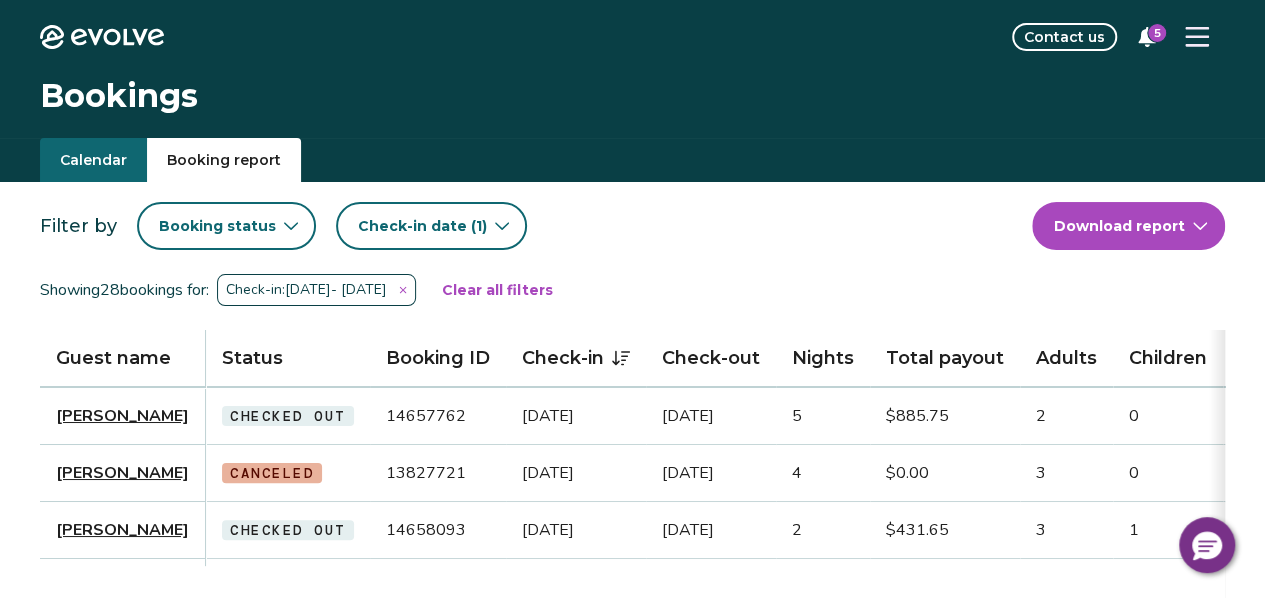 click on "Booking status" at bounding box center (217, 226) 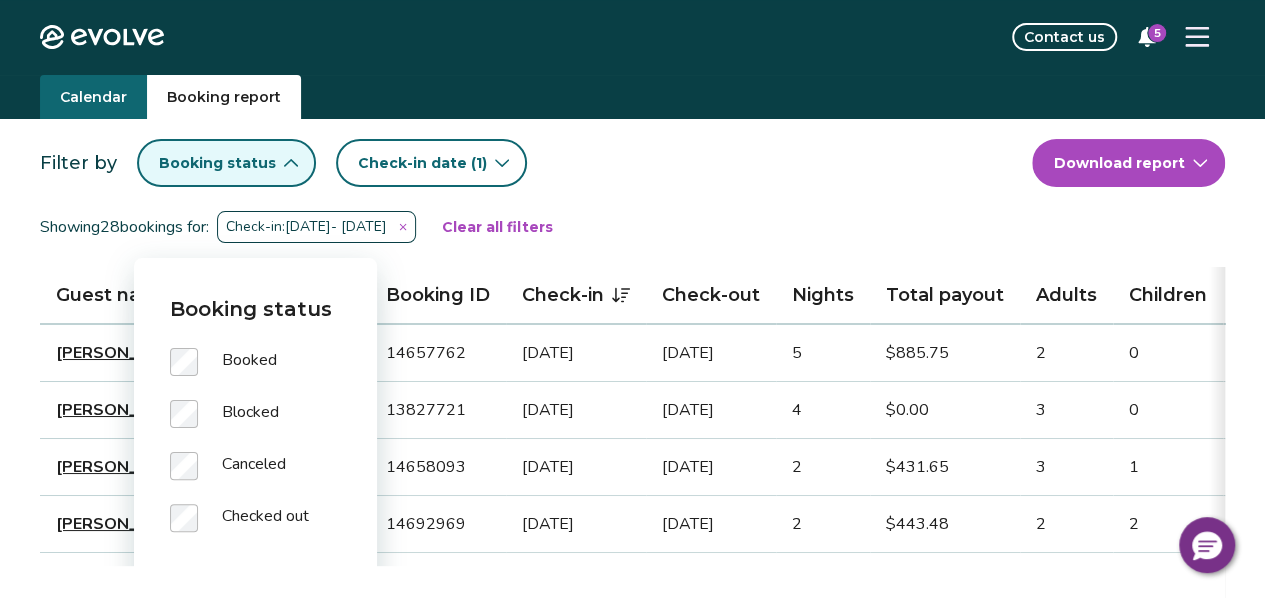 scroll, scrollTop: 0, scrollLeft: 0, axis: both 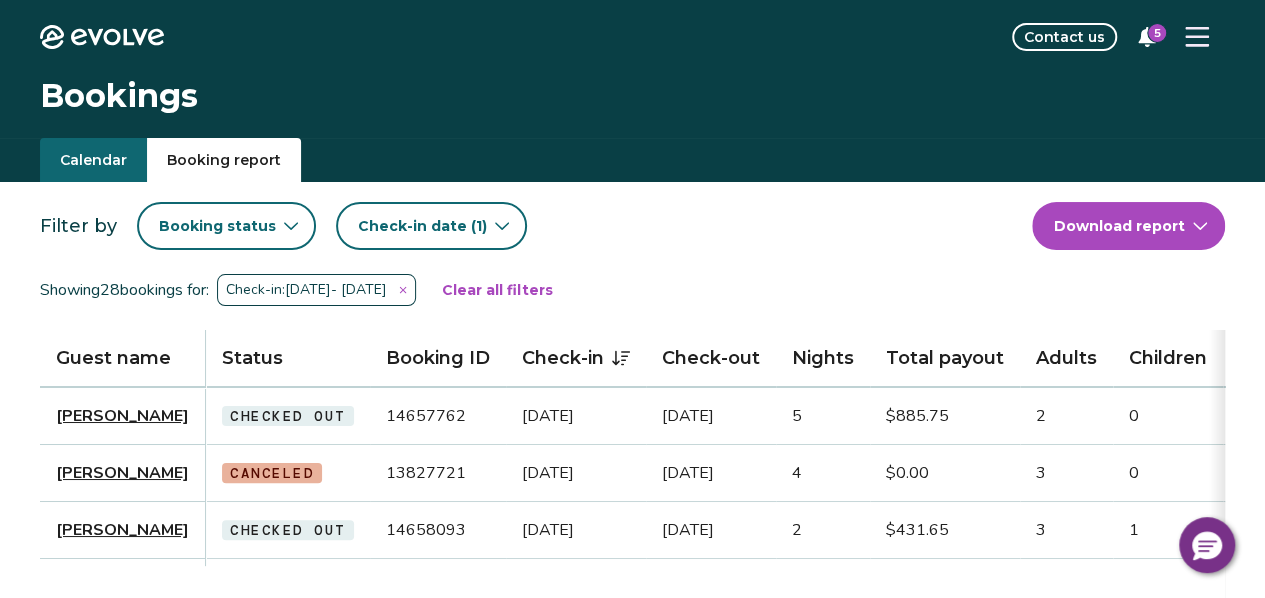 click on "Filter by Booking status Check-in date (1) Download   report Showing  28  bookings   for: Check-in:  [DATE]  -   [DATE] Clear all filters Guest name Status Booking ID Check-in Check-out Nights Total payout Adults Children Infants Pets Listing Guest email Guest phone Date booked Booking site [PERSON_NAME] Checked out 14657762 [DATE] [DATE] 5 $885.75 2 [GEOGRAPHIC_DATA] [EMAIL_ADDRESS][DOMAIN_NAME] (503) 410-1272 [DATE] VRBO [PERSON_NAME] Canceled 13827721 [DATE] [DATE] 4 $0.00 3 [GEOGRAPHIC_DATA] [EMAIL_ADDRESS][DOMAIN_NAME] (780) 940-2822 [DATE] [DOMAIN_NAME] [PERSON_NAME] Checked out 14658093 [DATE] [DATE] 2 $431.65 3 [GEOGRAPHIC_DATA] [EMAIL_ADDRESS][DOMAIN_NAME] (360) 441-7204 [DATE] VRBO [PERSON_NAME] Checked out 14692969 [DATE] [DATE] 2 $443.48 2 2 [GEOGRAPHIC_DATA] (612) 245-6620 [DATE] Airbnb [PERSON_NAME] Canceled 13570356 [DATE] [DATE] 3 $0.00 2 [GEOGRAPHIC_DATA] [PHONE_NUMBER] 3 4" at bounding box center [632, 949] 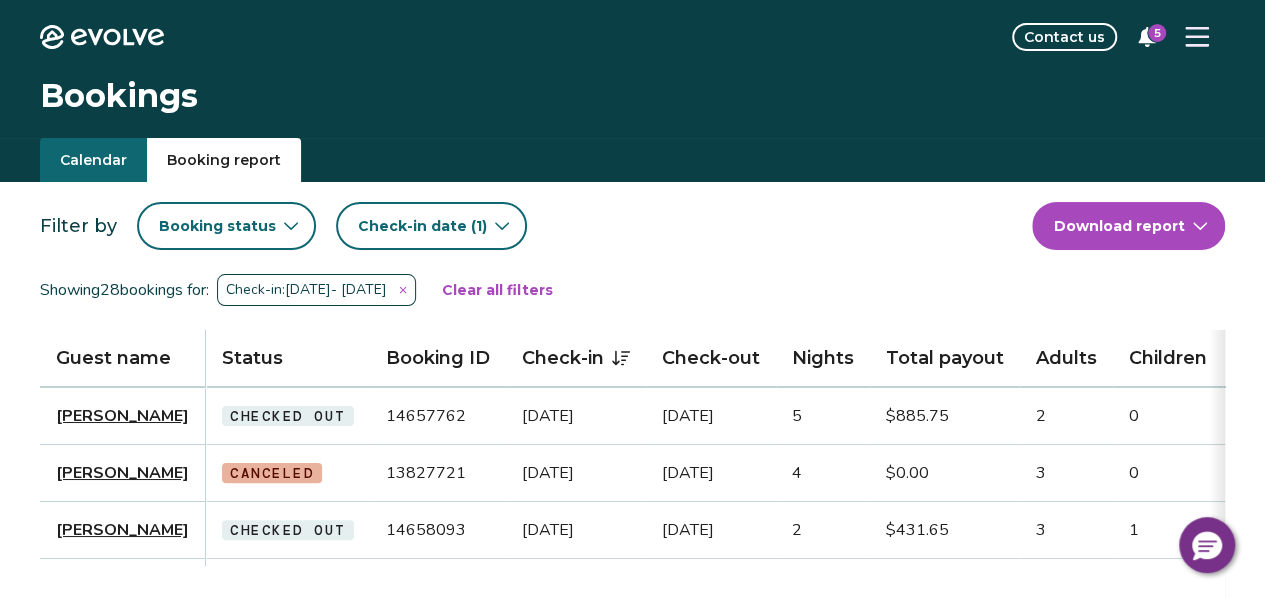click on "Booking status" at bounding box center [217, 226] 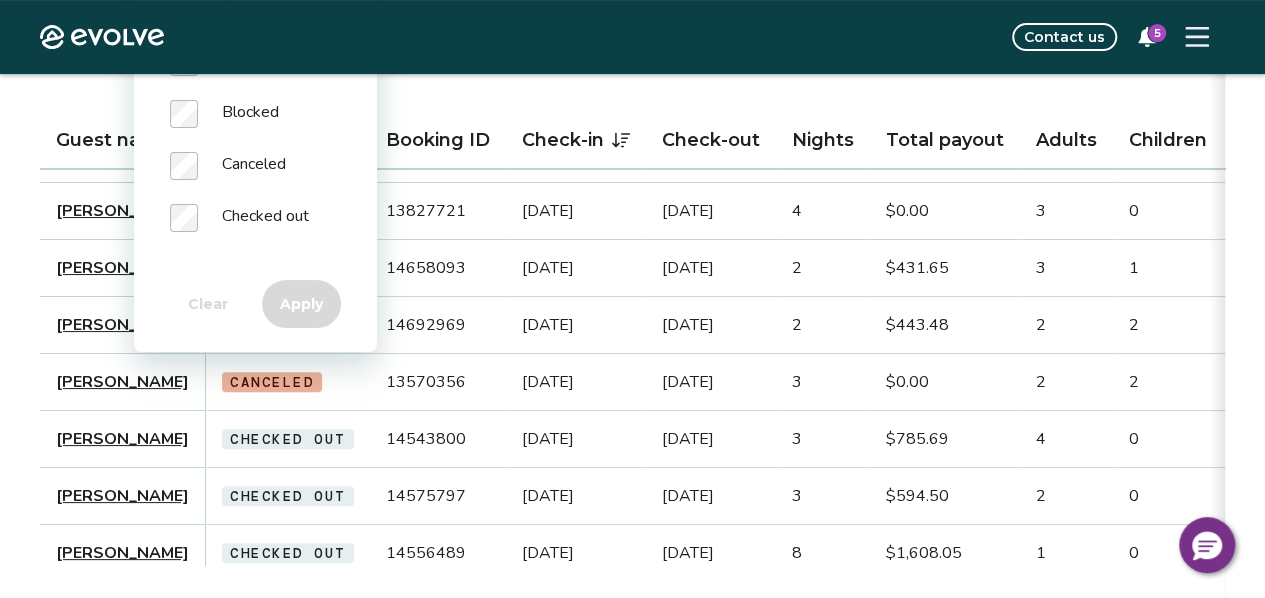 scroll, scrollTop: 300, scrollLeft: 0, axis: vertical 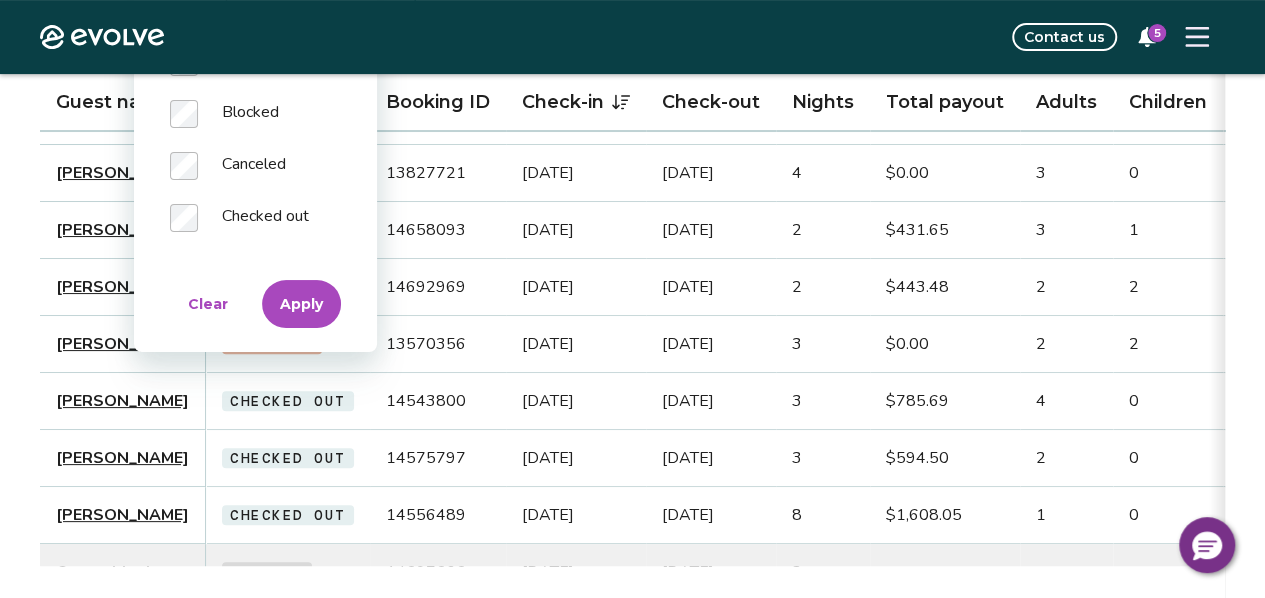 click on "Apply" at bounding box center (301, 304) 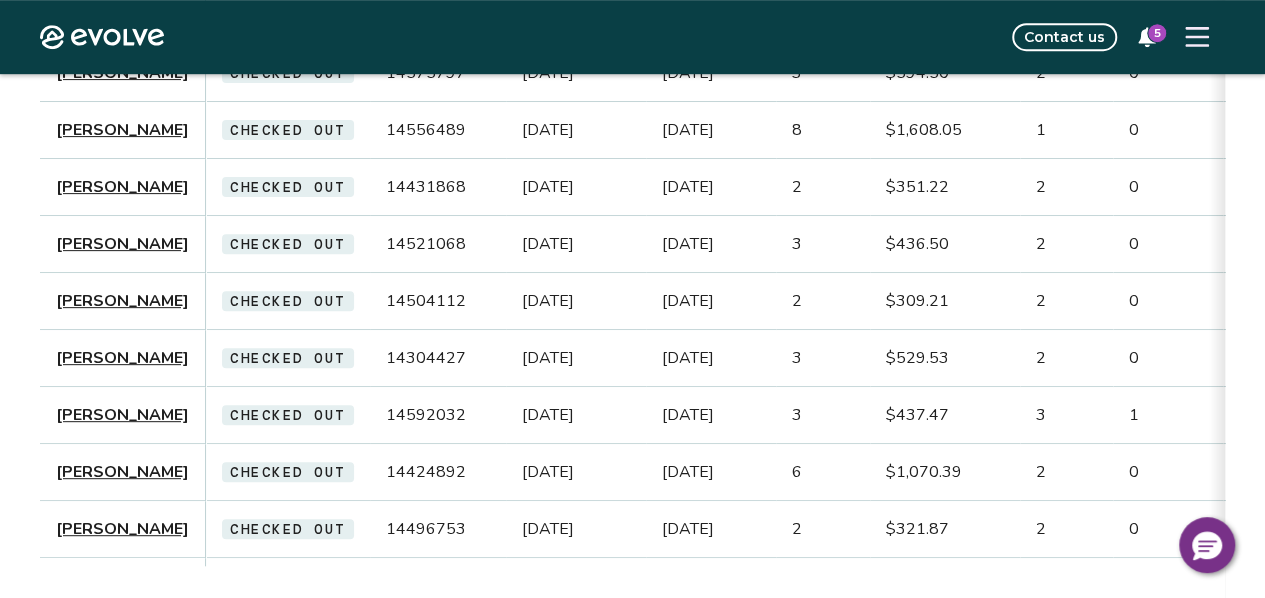 scroll, scrollTop: 71, scrollLeft: 0, axis: vertical 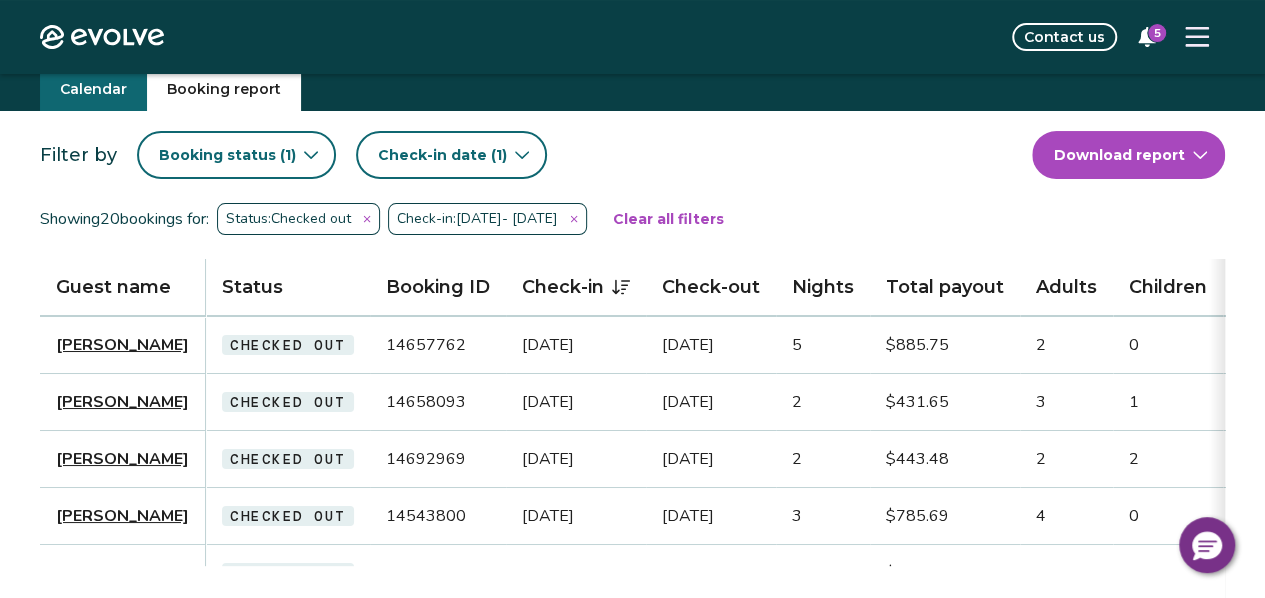 click on "Status:  Checked out" at bounding box center (298, 219) 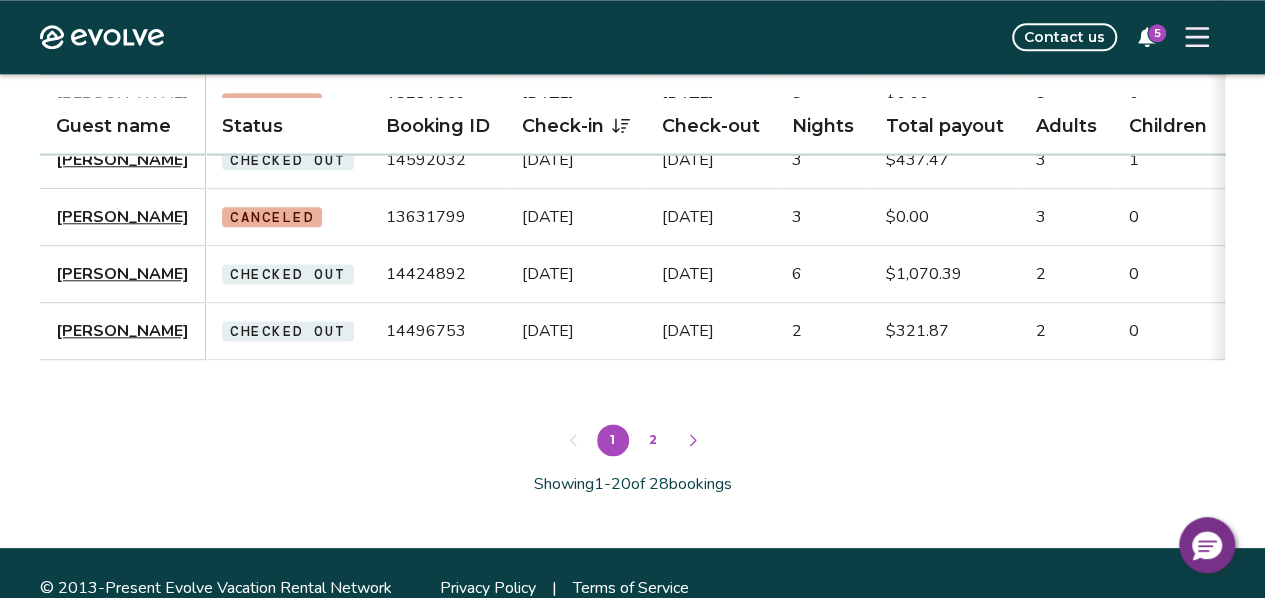 scroll, scrollTop: 1191, scrollLeft: 0, axis: vertical 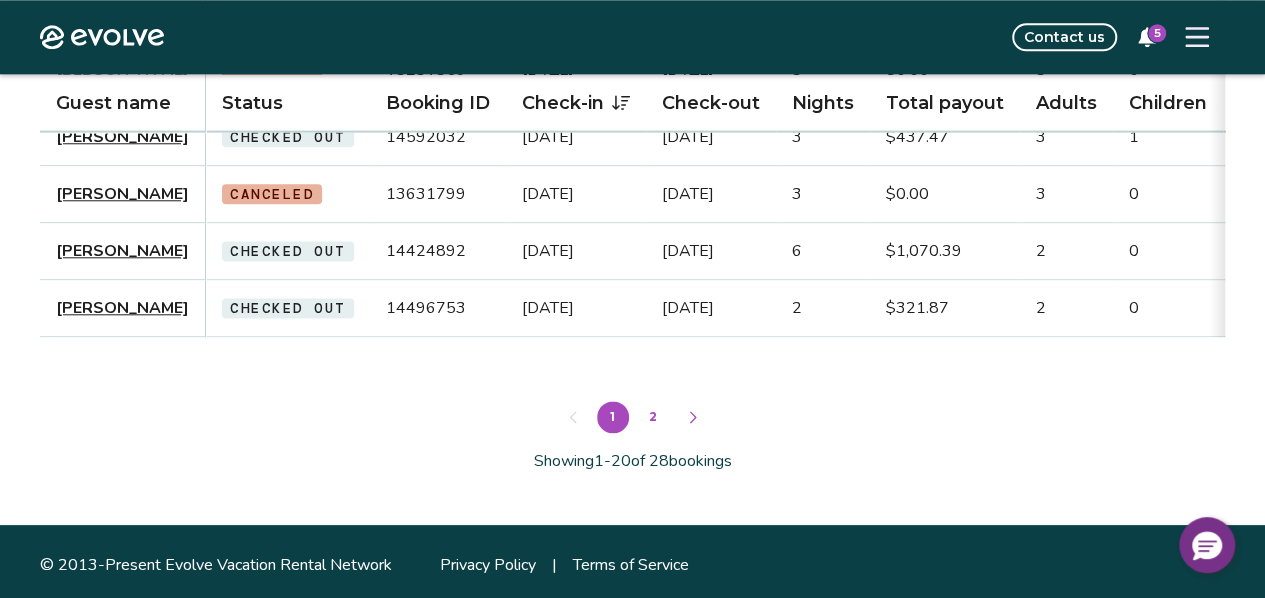 click on "2" at bounding box center [653, 417] 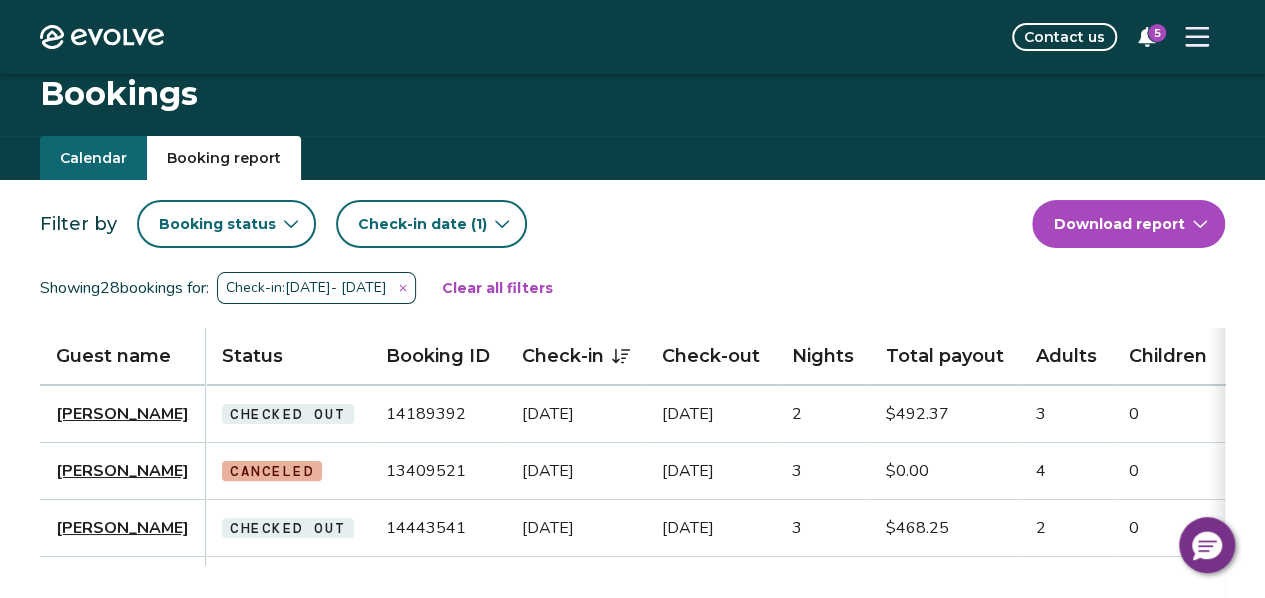 scroll, scrollTop: 0, scrollLeft: 0, axis: both 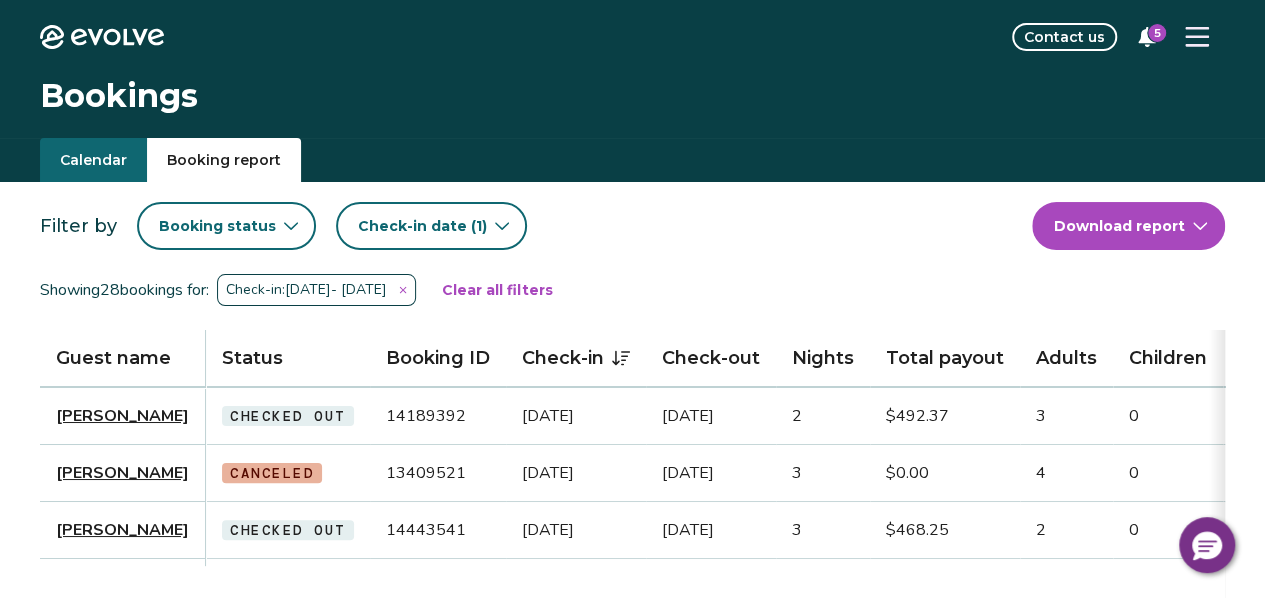 click on "Evolve Contact us 5 Bookings Calendar Booking report Filter by Booking status Check-in date (1) Download   report Showing  28  bookings   for: Check-in:  [DATE]  -   [DATE] Clear all filters Guest name Status Booking ID Check-in Check-out Nights Total payout Adults Children Infants Pets Listing Guest email Guest phone Date booked Booking site [PERSON_NAME] Checked out 14189392 [DATE] [DATE] 2 $492.37 3 0 [GEOGRAPHIC_DATA] (503) 962-0217 [DATE] Airbnb [PERSON_NAME] [GEOGRAPHIC_DATA] Canceled 13409521 [DATE] [DATE] 3 $0.00 4 [GEOGRAPHIC_DATA] [EMAIL_ADDRESS][DOMAIN_NAME] (205) 370-3633 [DATE] VRBO [PERSON_NAME][GEOGRAPHIC_DATA] Checked out 14443541 [DATE] [DATE] 3 $468.25 2 [GEOGRAPHIC_DATA] [EMAIL_ADDRESS][DOMAIN_NAME] (616) 828-6526 [DATE][GEOGRAPHIC_DATA][PERSON_NAME] Checked out 14512874 [DATE] [DATE] 2 $321.87 2 [GEOGRAPHIC_DATA] [EMAIL_ADDRESS][DOMAIN_NAME] (916) 596-8081 [DATE] VRBO [PERSON_NAME] Checked out 14329026 [DATE] [DATE] 4 2" at bounding box center (632, 556) 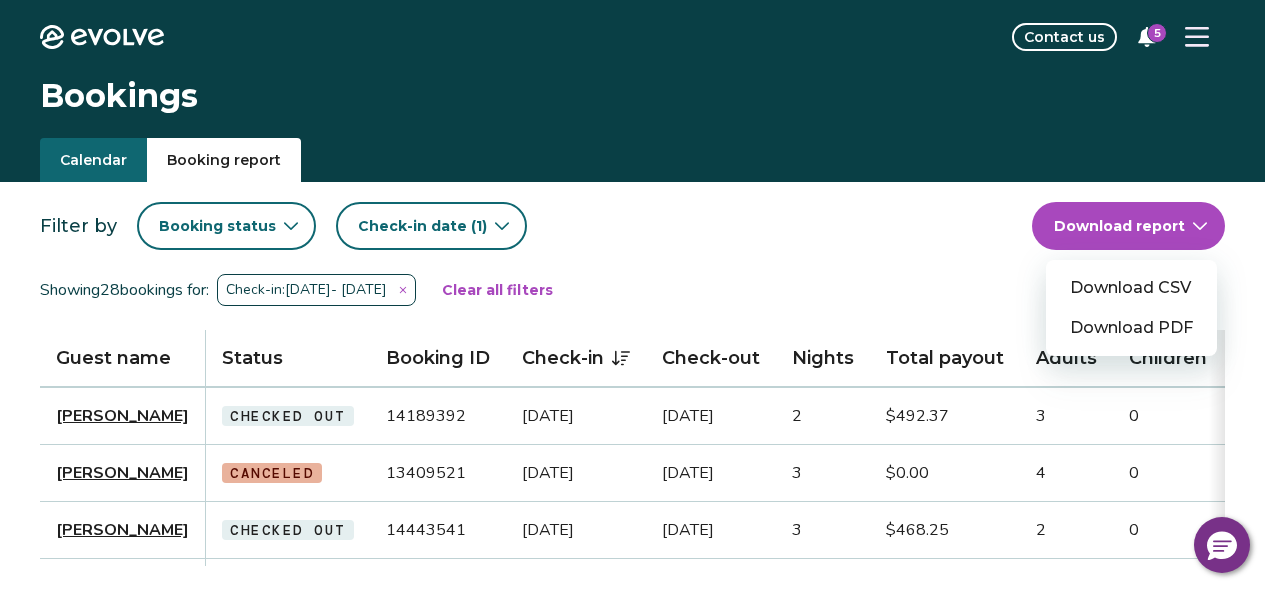click on "Download PDF" at bounding box center [1131, 328] 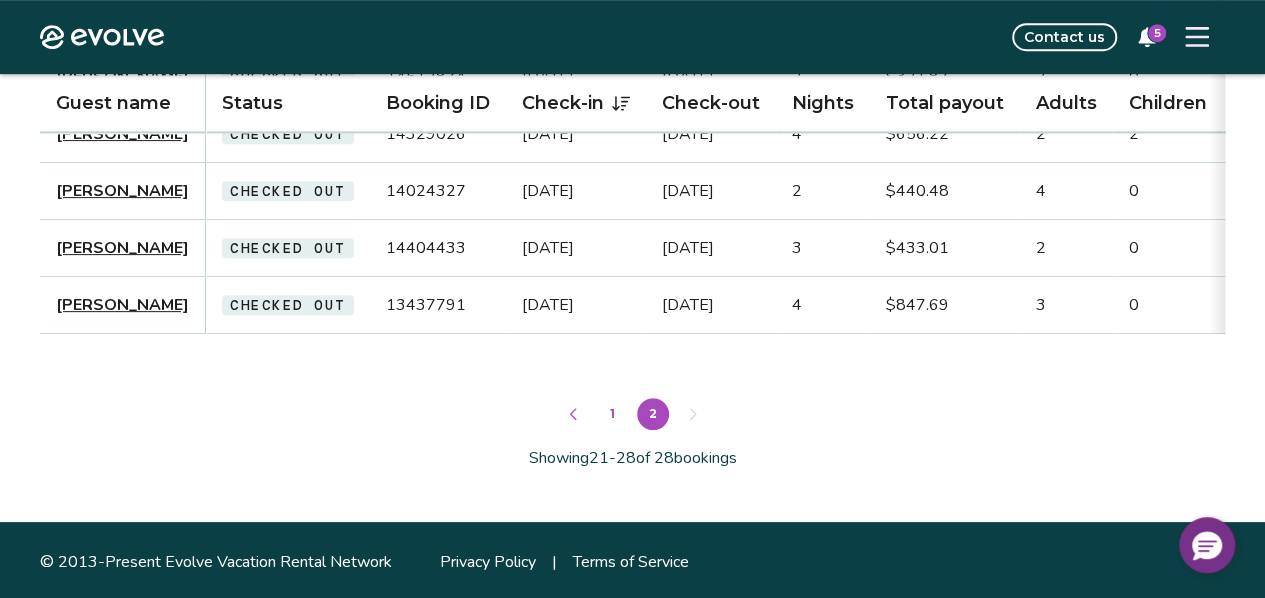 scroll, scrollTop: 511, scrollLeft: 0, axis: vertical 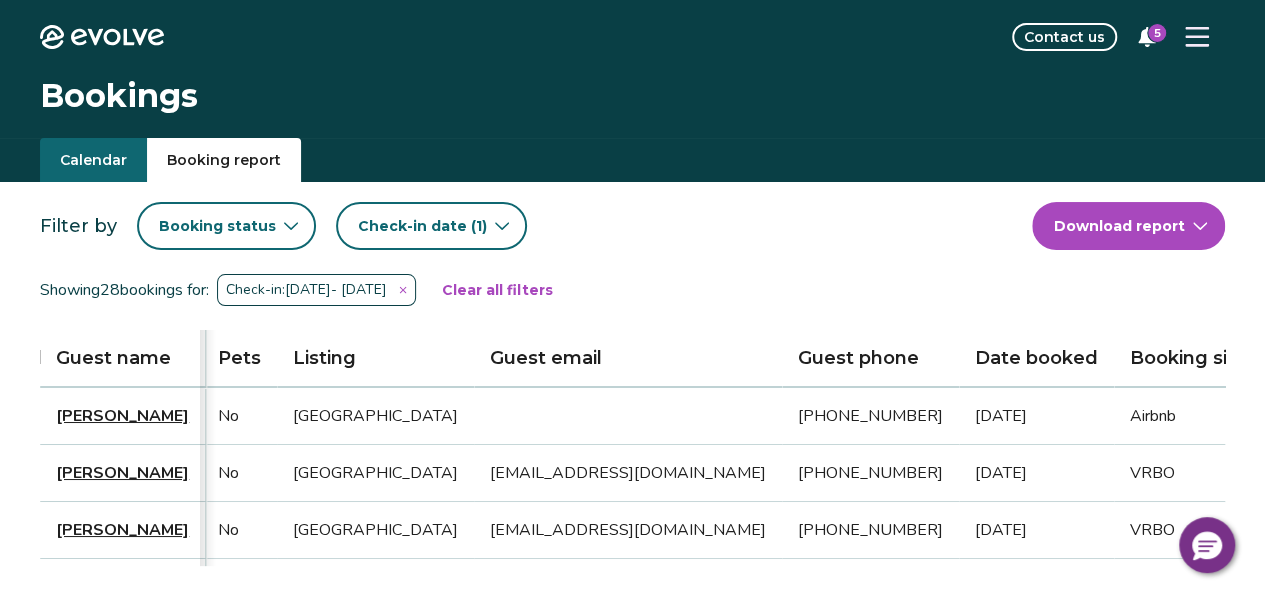 click 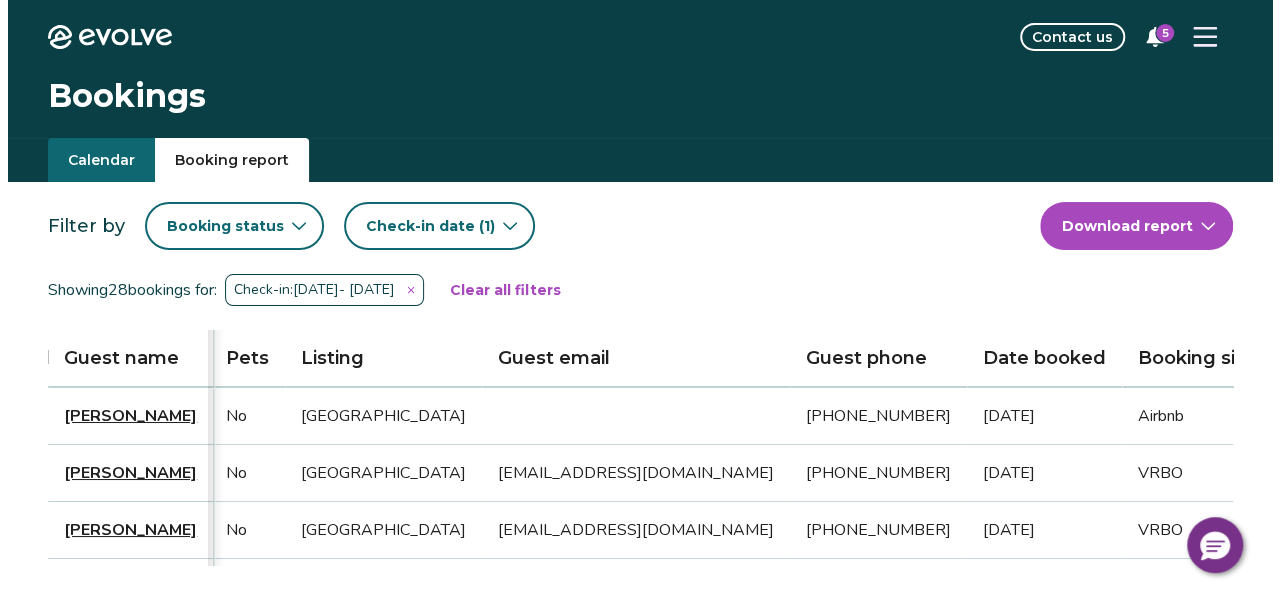 scroll, scrollTop: 0, scrollLeft: 1120, axis: horizontal 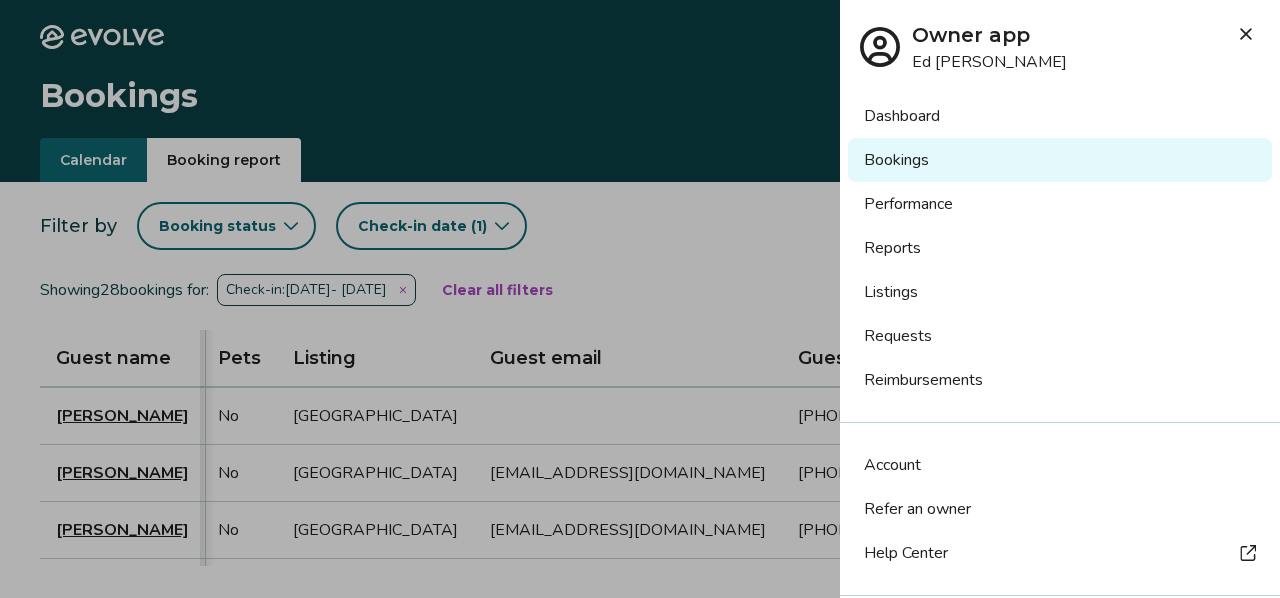 click on "Reports" at bounding box center (1060, 248) 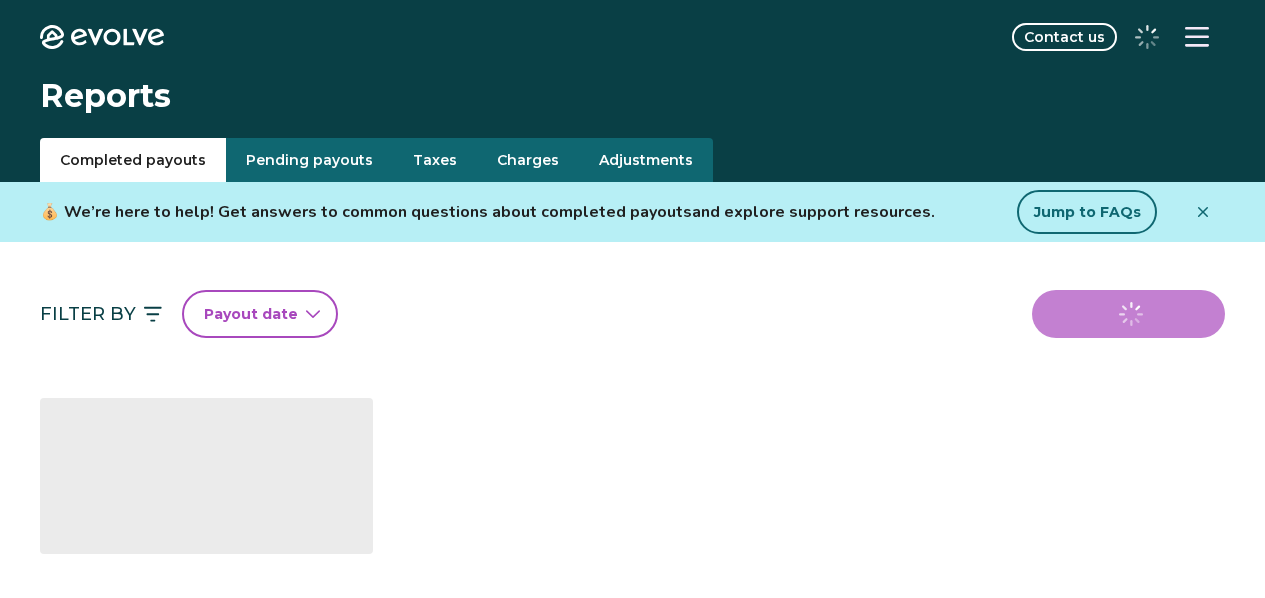 scroll, scrollTop: 0, scrollLeft: 0, axis: both 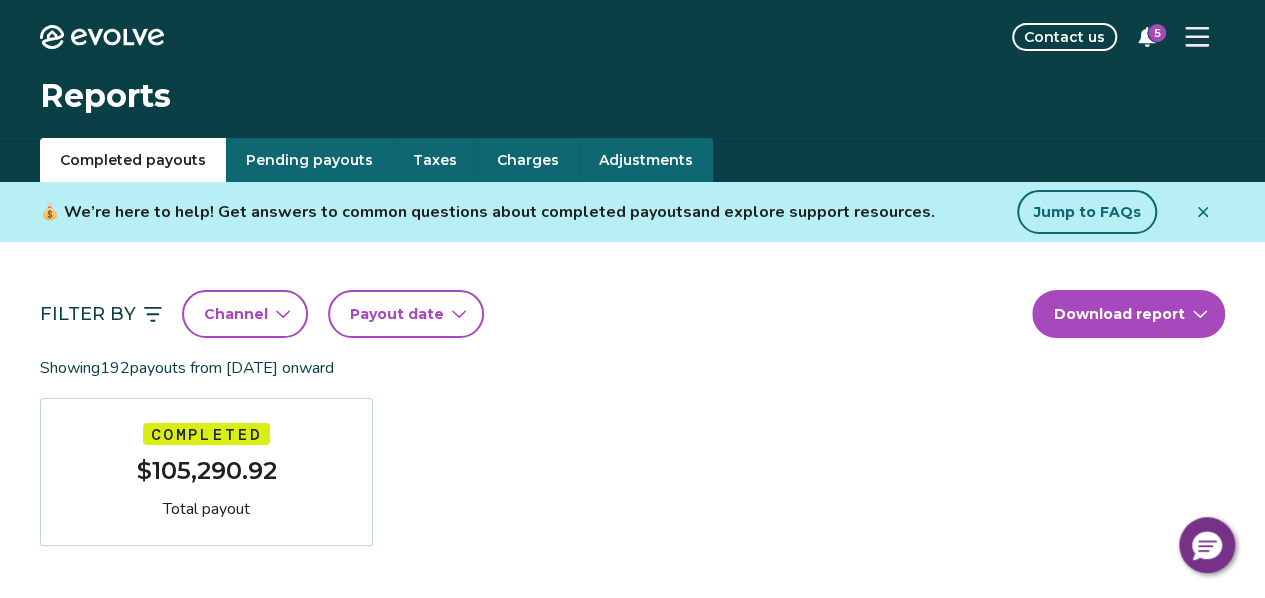 click 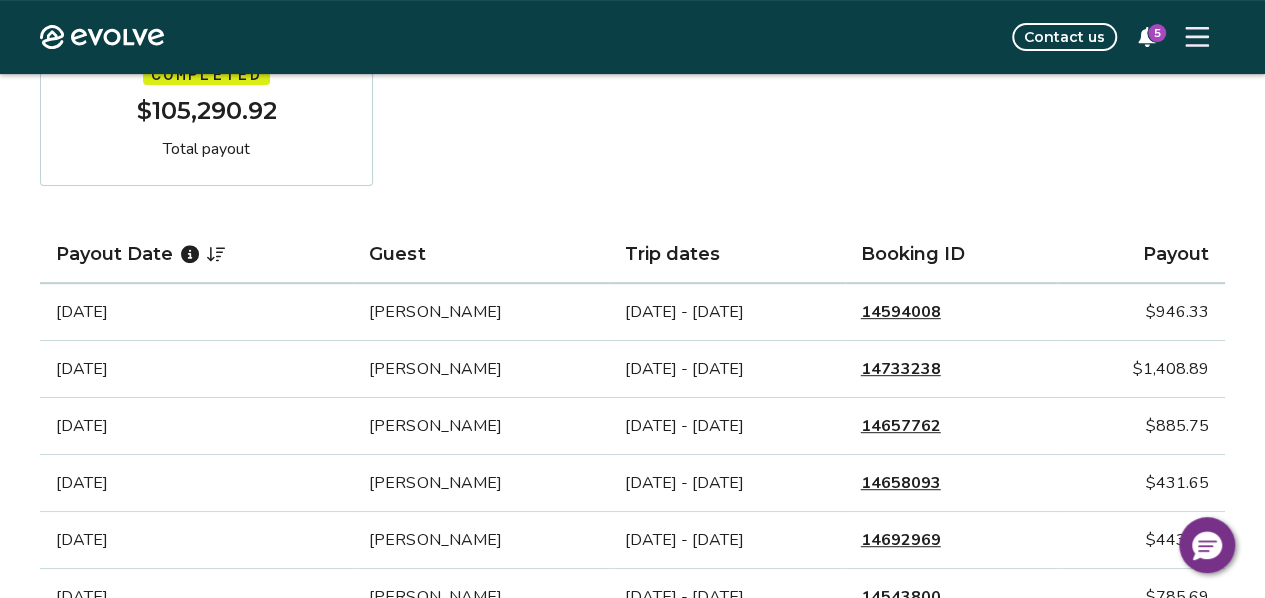 scroll, scrollTop: 0, scrollLeft: 0, axis: both 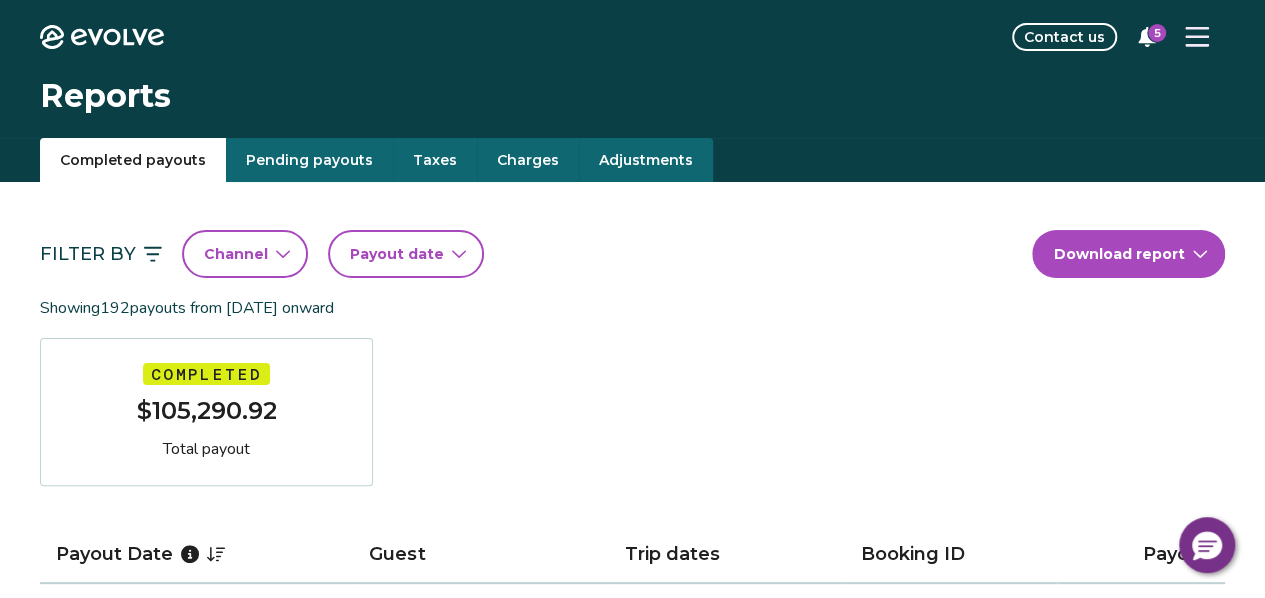 click on "Channel" at bounding box center (245, 254) 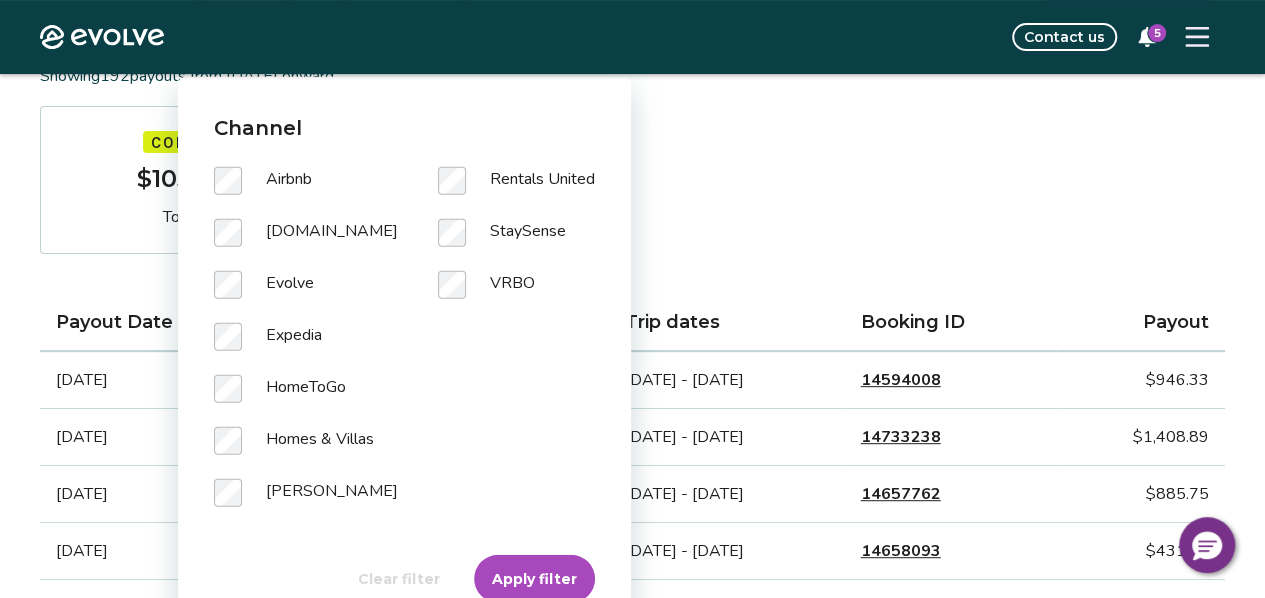 scroll, scrollTop: 200, scrollLeft: 0, axis: vertical 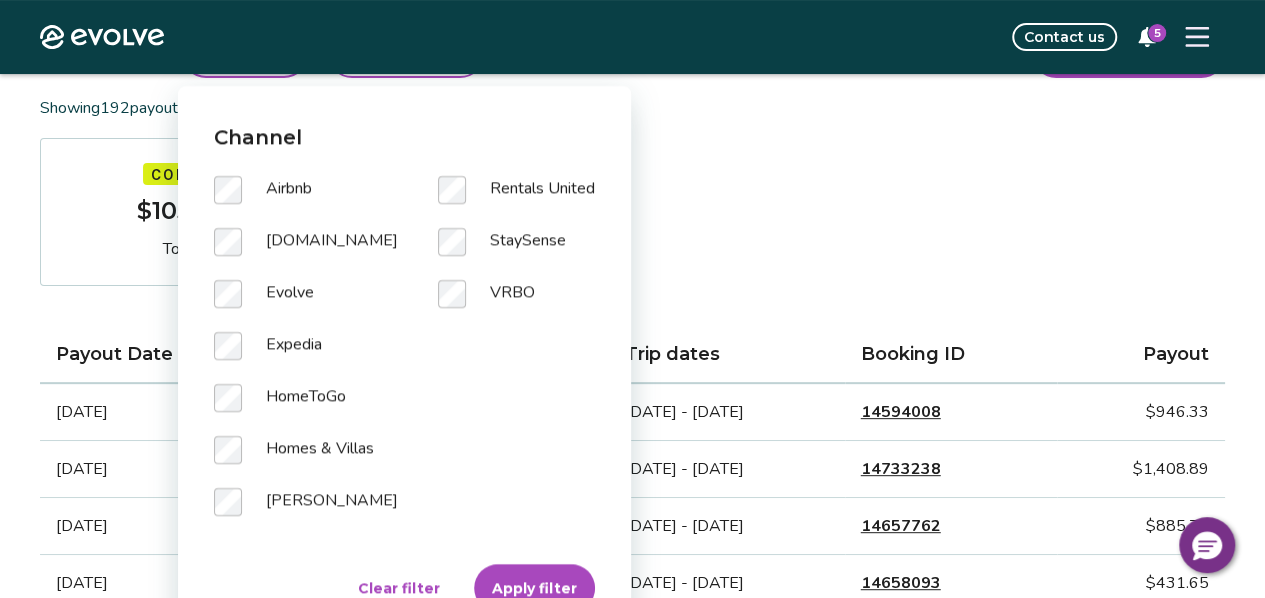 click on "Apply filter" at bounding box center [534, 588] 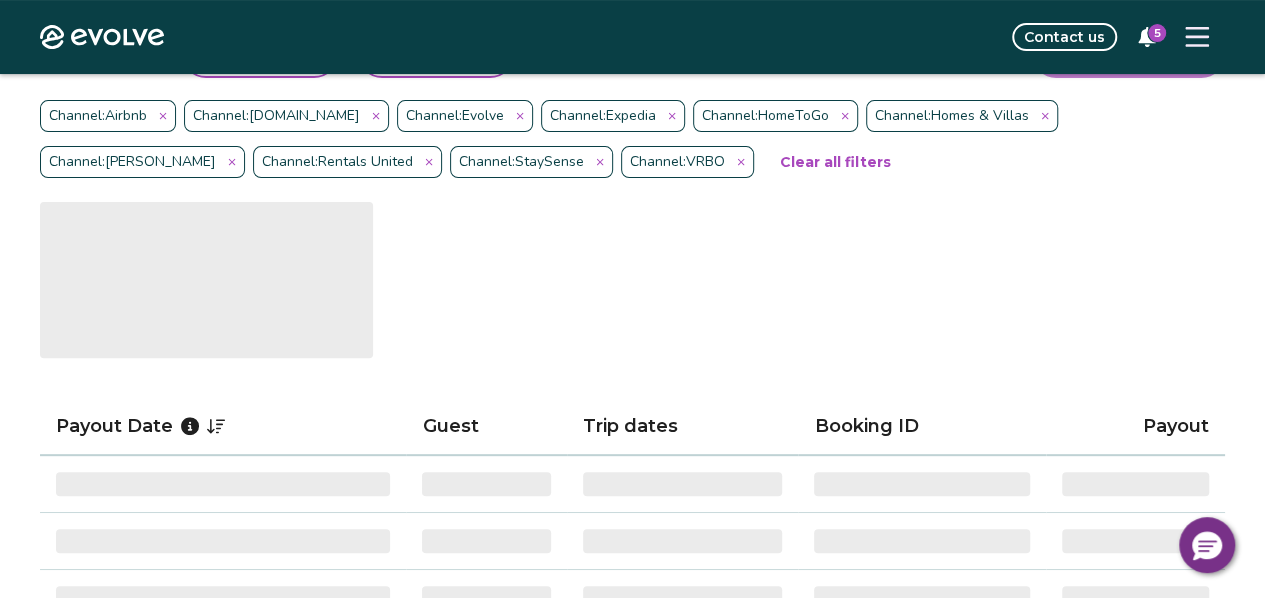 scroll, scrollTop: 0, scrollLeft: 0, axis: both 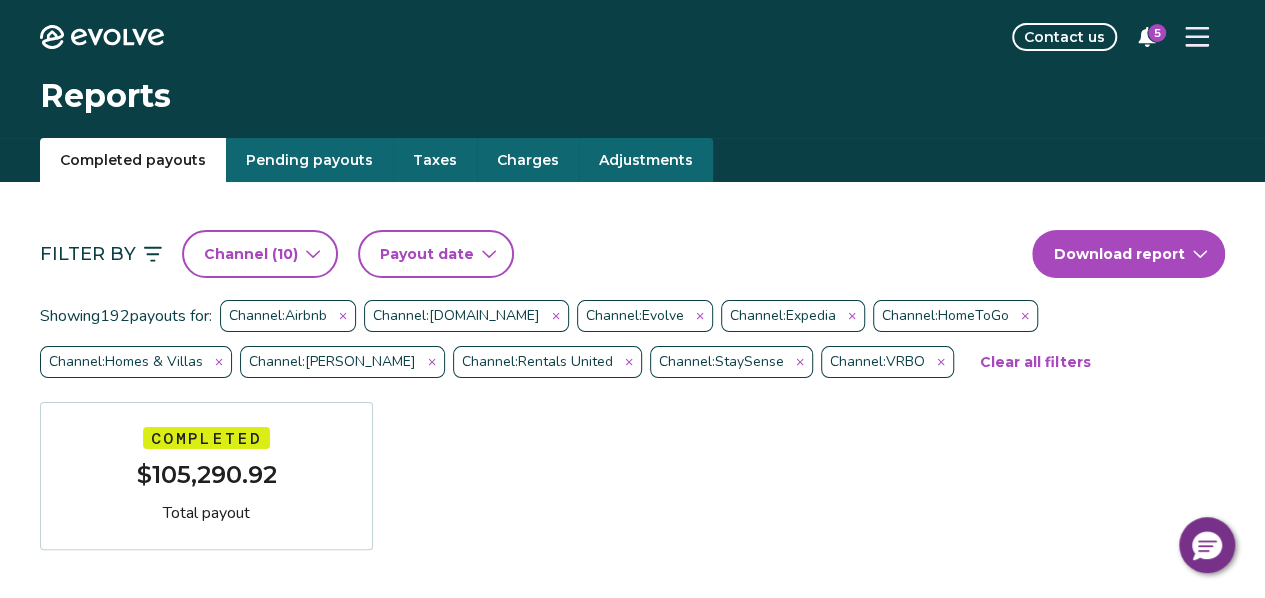 click on "Payout date" at bounding box center (436, 254) 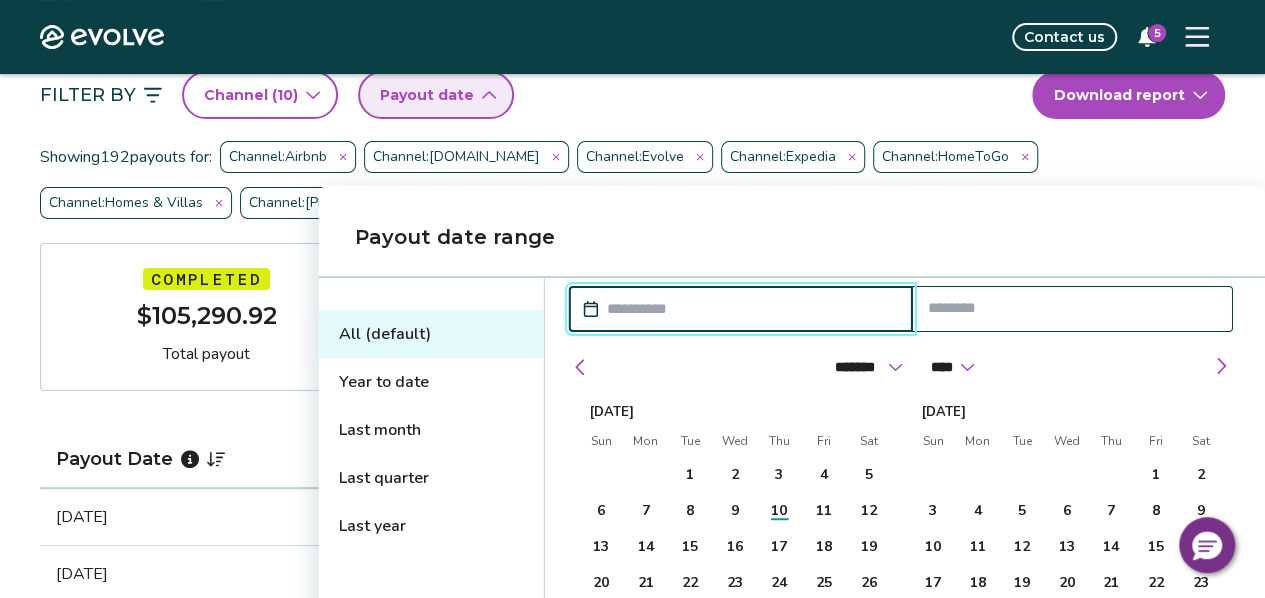 scroll, scrollTop: 200, scrollLeft: 0, axis: vertical 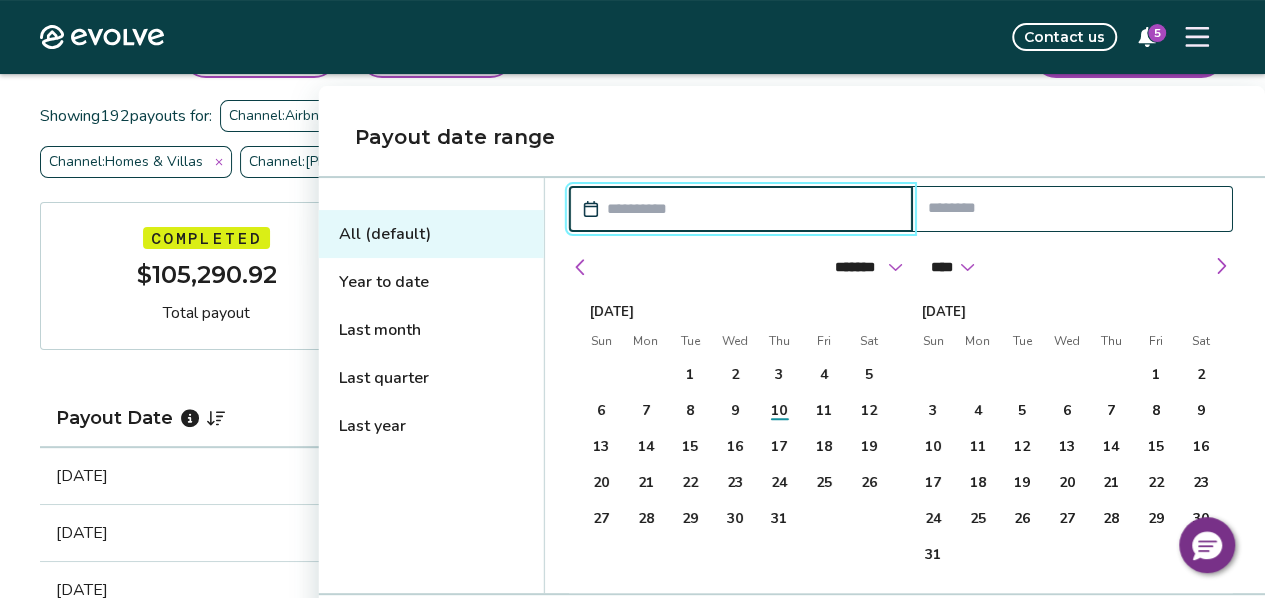 click on "Last quarter" at bounding box center [431, 378] 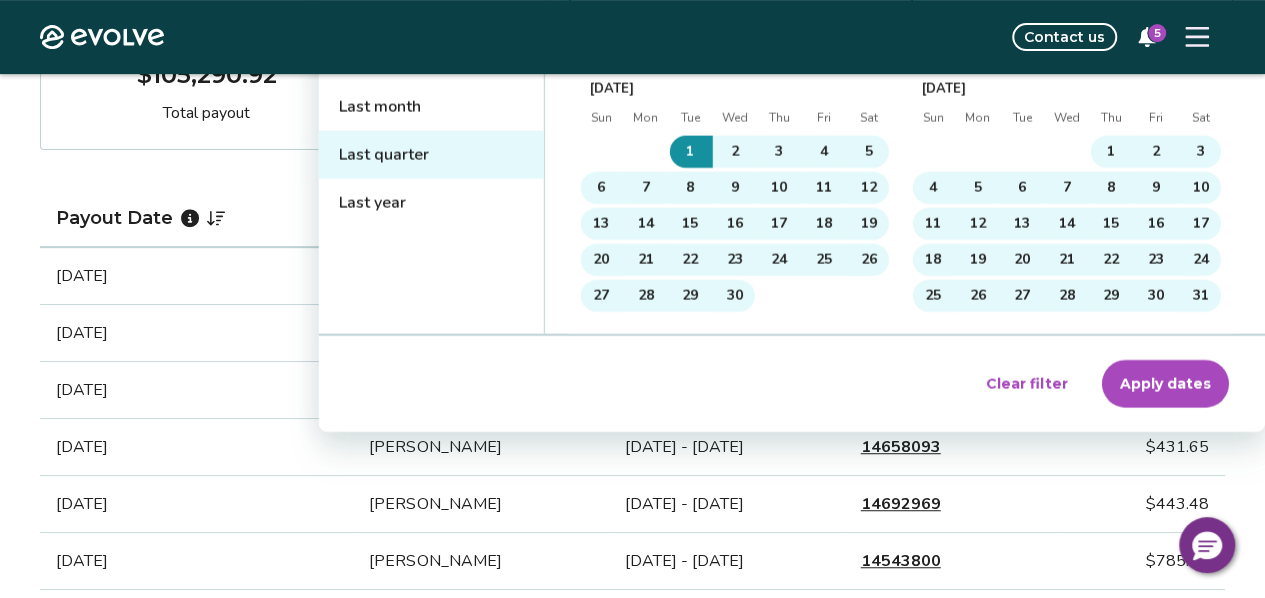 scroll, scrollTop: 500, scrollLeft: 0, axis: vertical 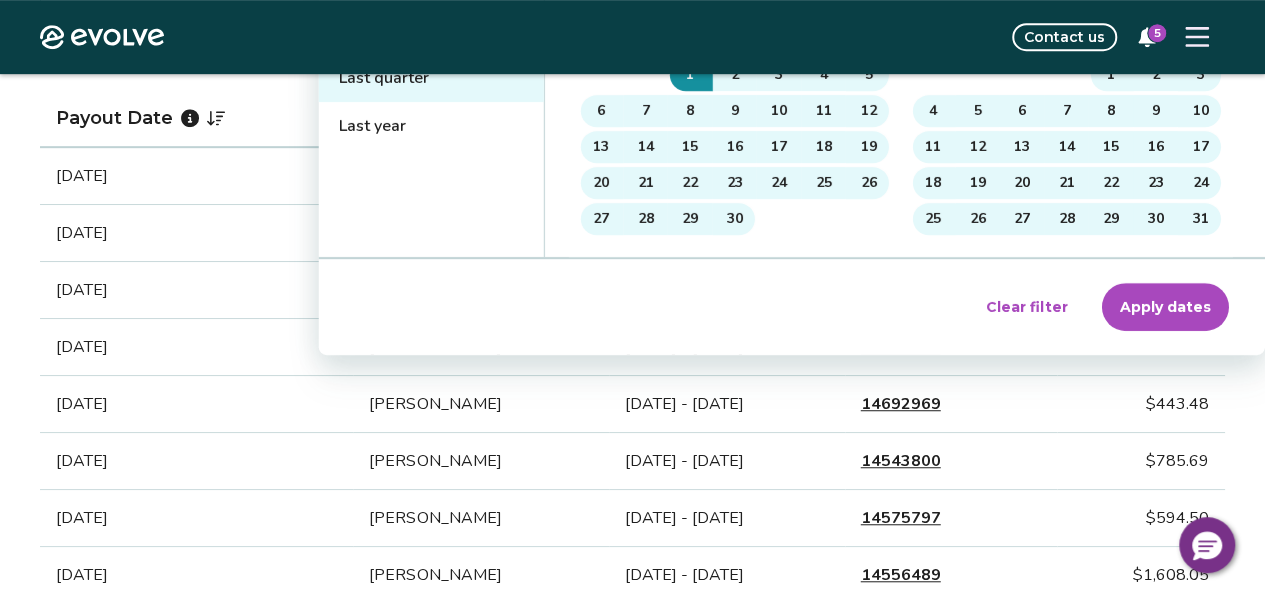 click on "Apply dates" at bounding box center (1165, 307) 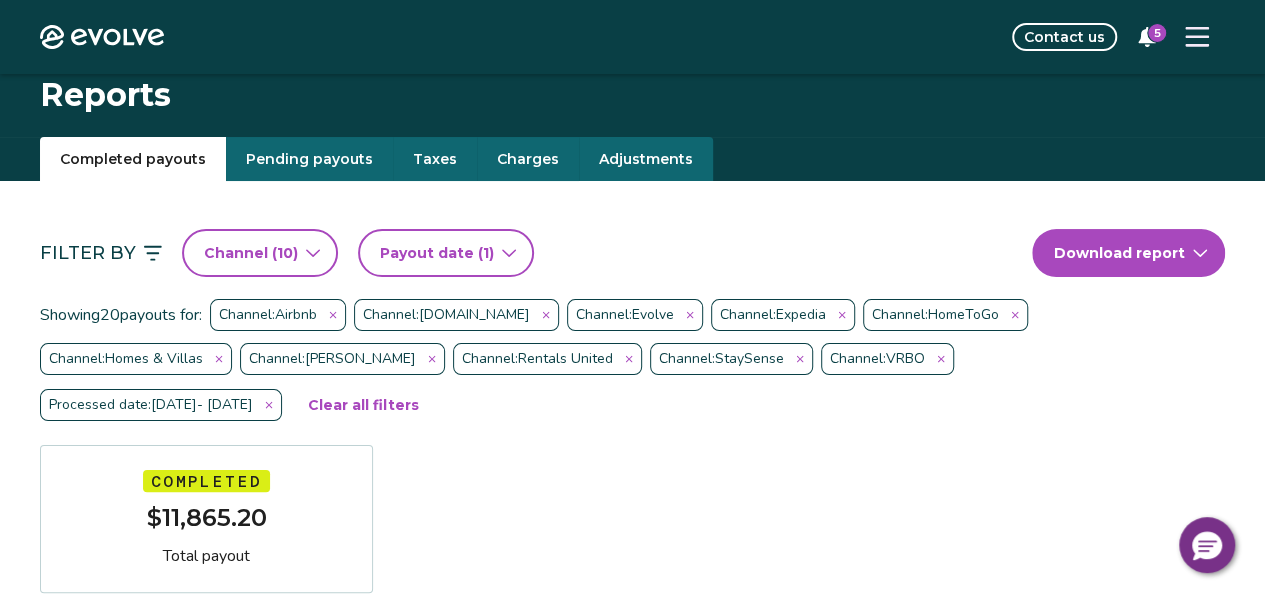 scroll, scrollTop: 0, scrollLeft: 0, axis: both 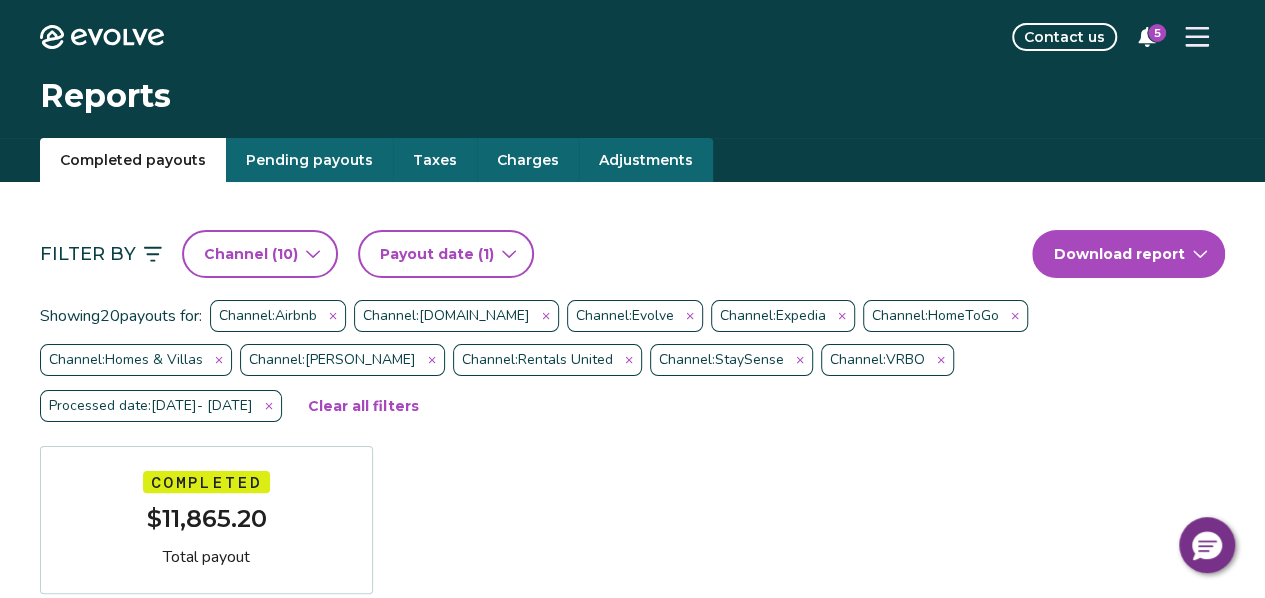 click on "Taxes" at bounding box center [435, 160] 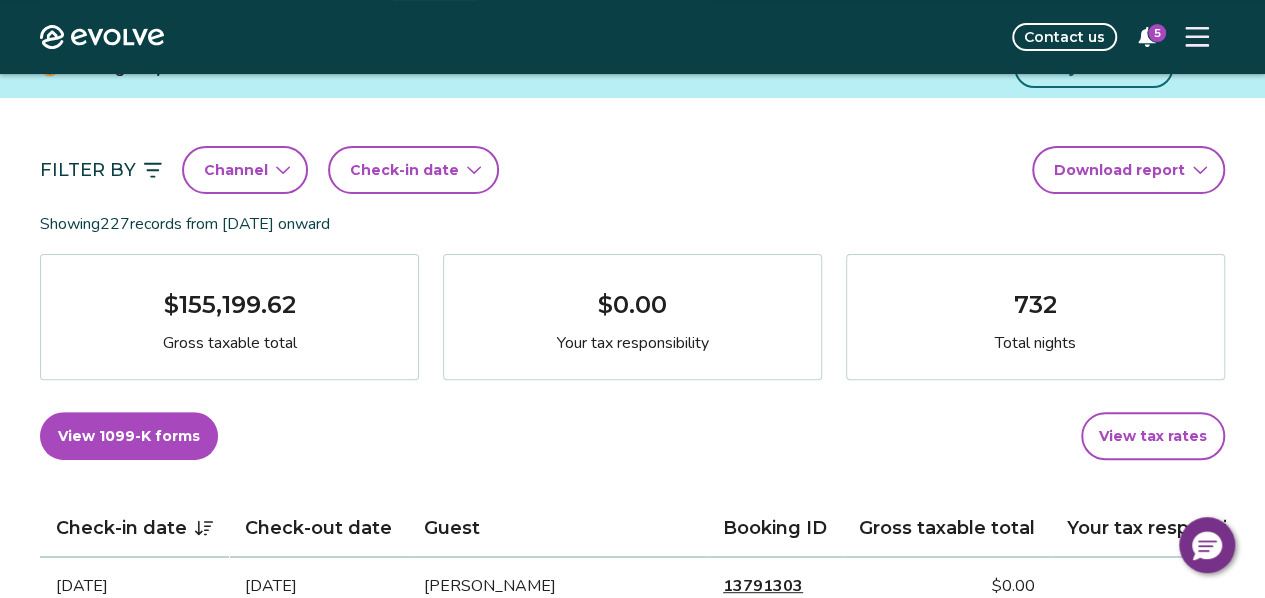 scroll, scrollTop: 0, scrollLeft: 0, axis: both 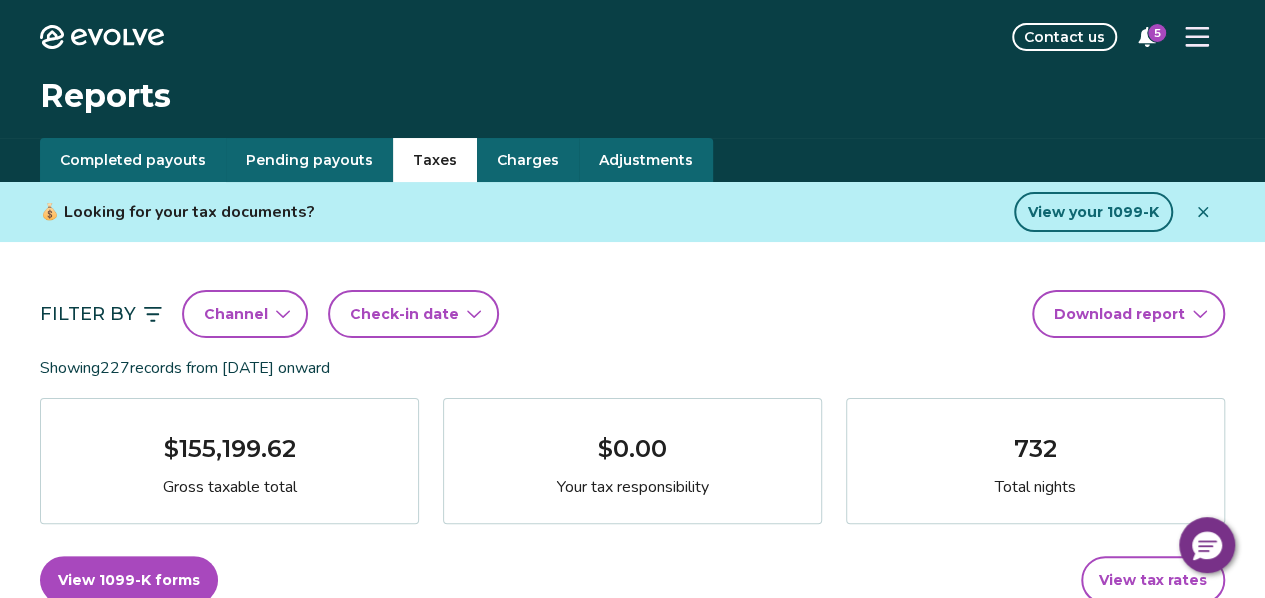 click on "Channel" at bounding box center [245, 314] 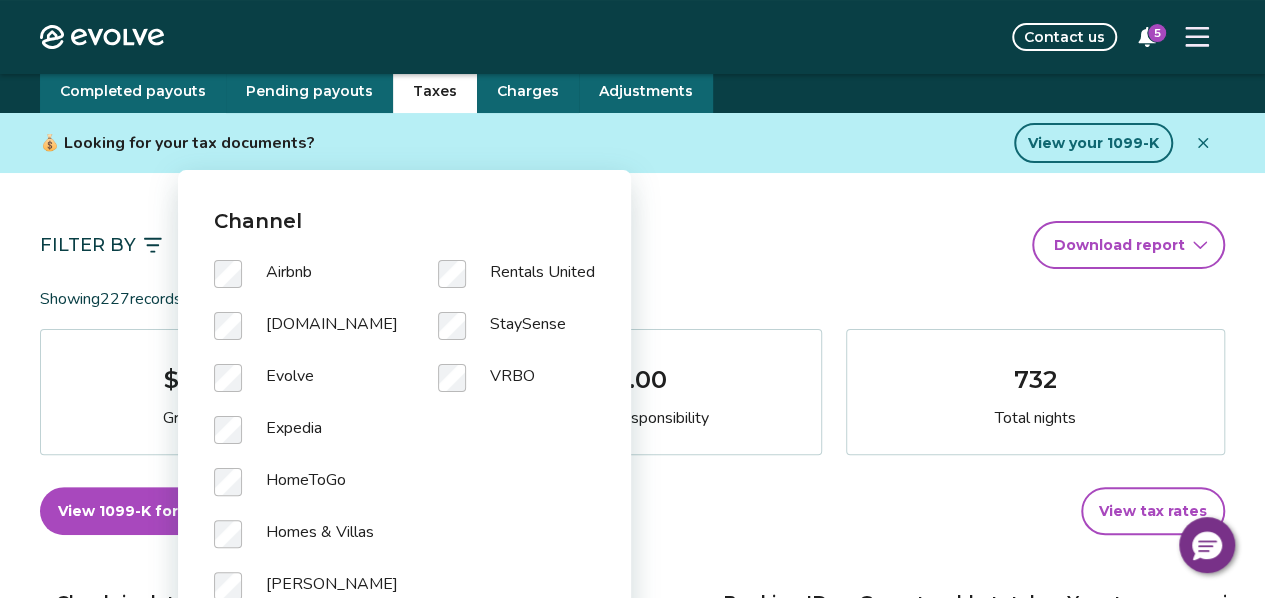 scroll, scrollTop: 200, scrollLeft: 0, axis: vertical 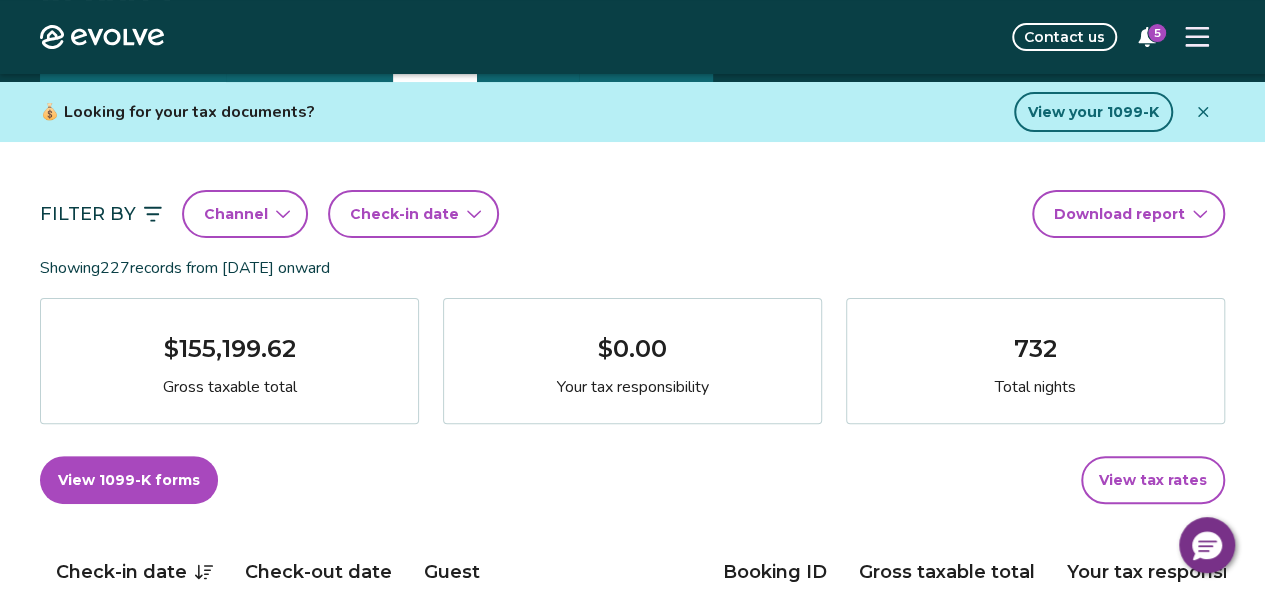 click on "Filter By  Channel Check-in date Download   report" at bounding box center [632, 214] 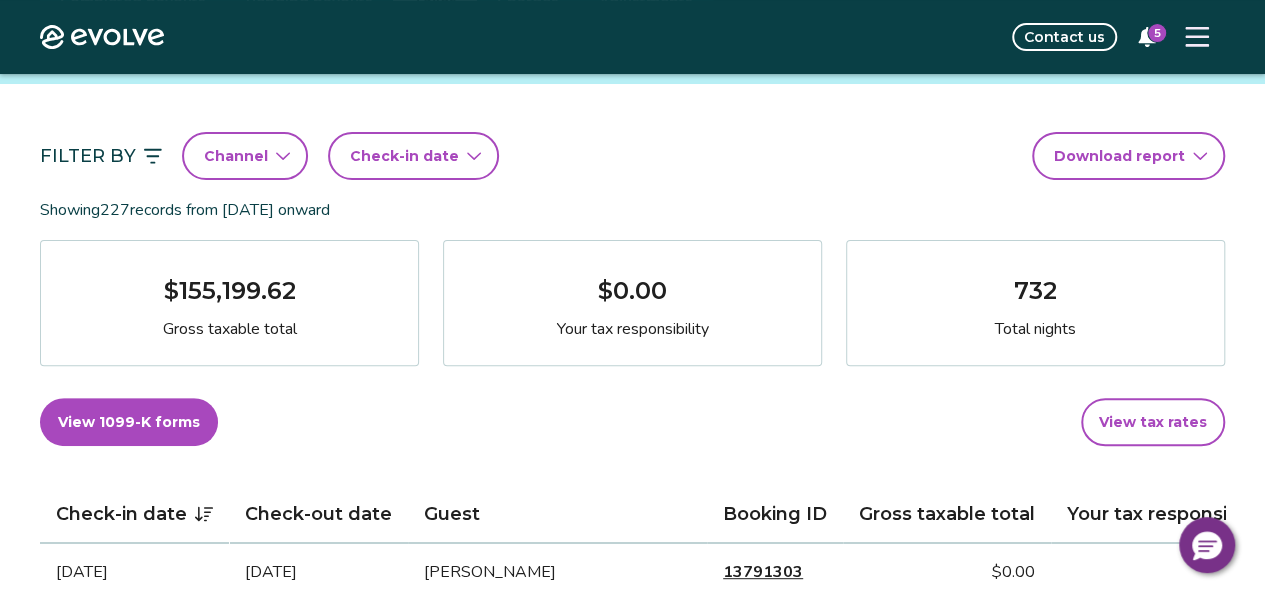scroll, scrollTop: 200, scrollLeft: 0, axis: vertical 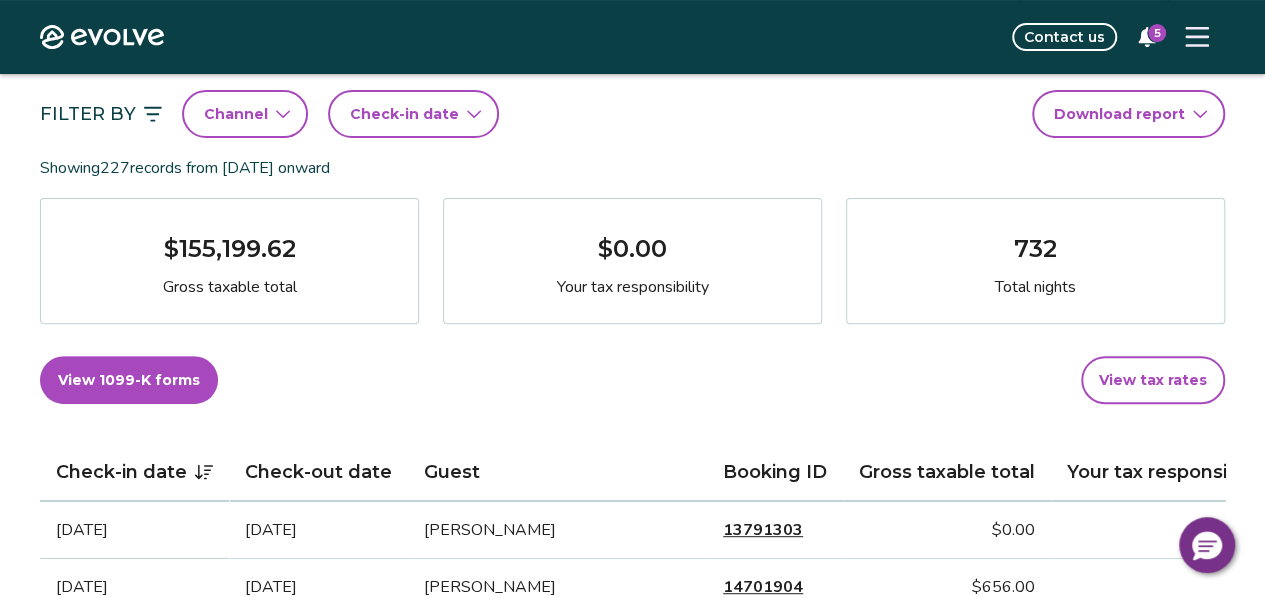 click on "Channel" at bounding box center (236, 114) 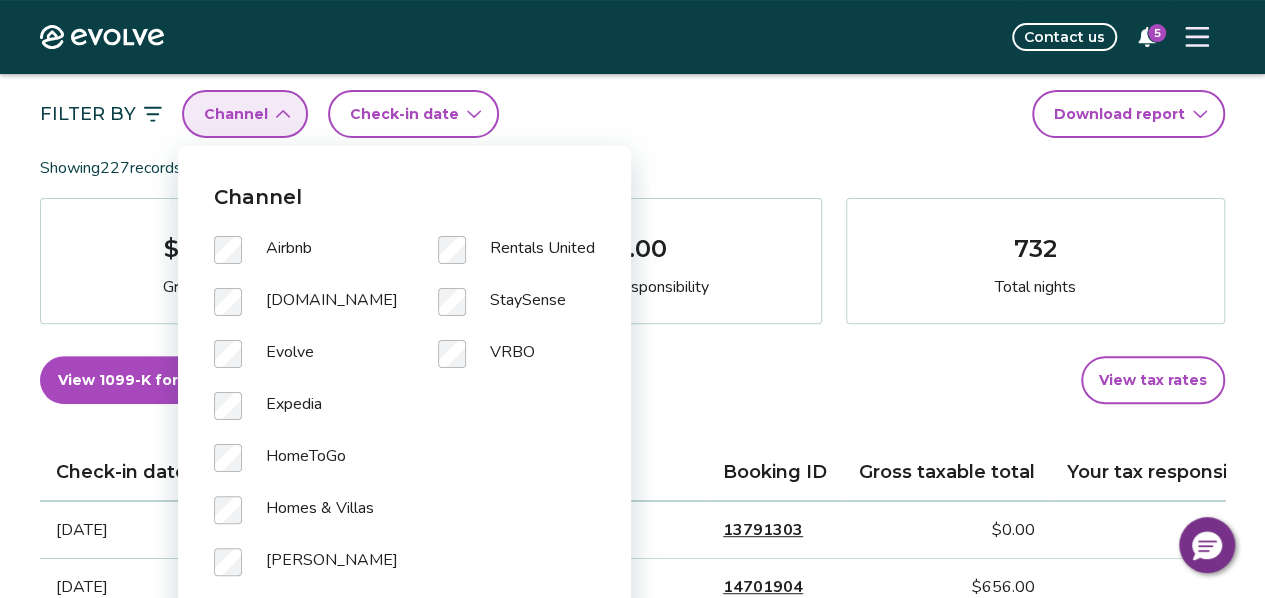 drag, startPoint x: 229, startPoint y: 533, endPoint x: 232, endPoint y: 547, distance: 14.3178215 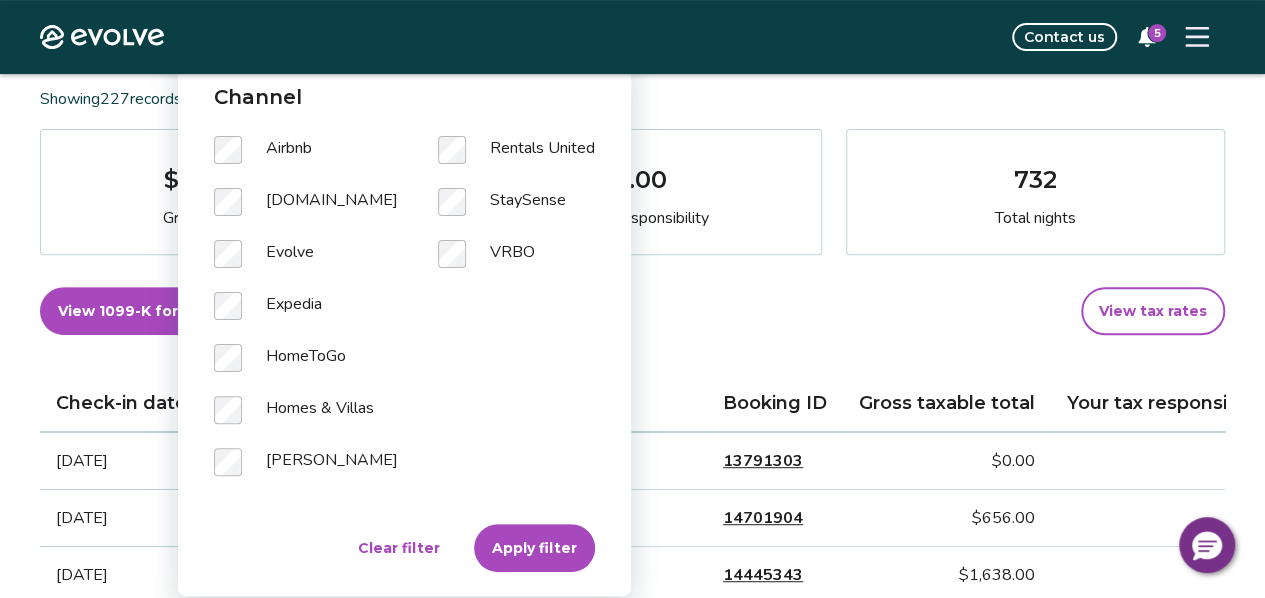 scroll, scrollTop: 300, scrollLeft: 0, axis: vertical 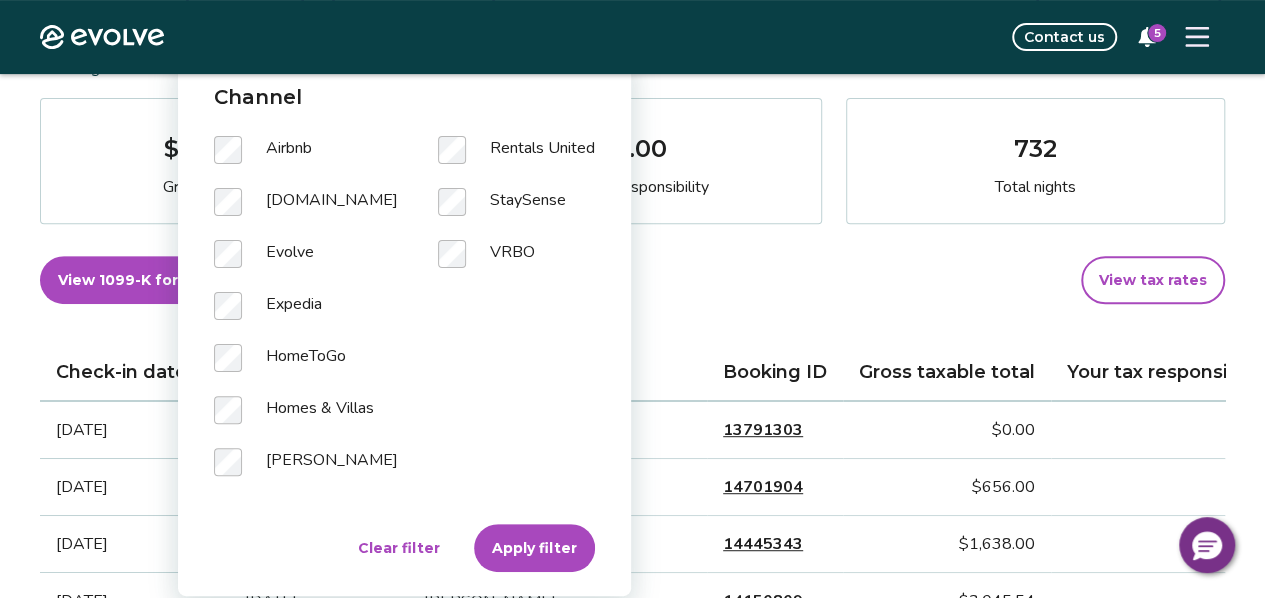 click on "Apply filter" at bounding box center (534, 548) 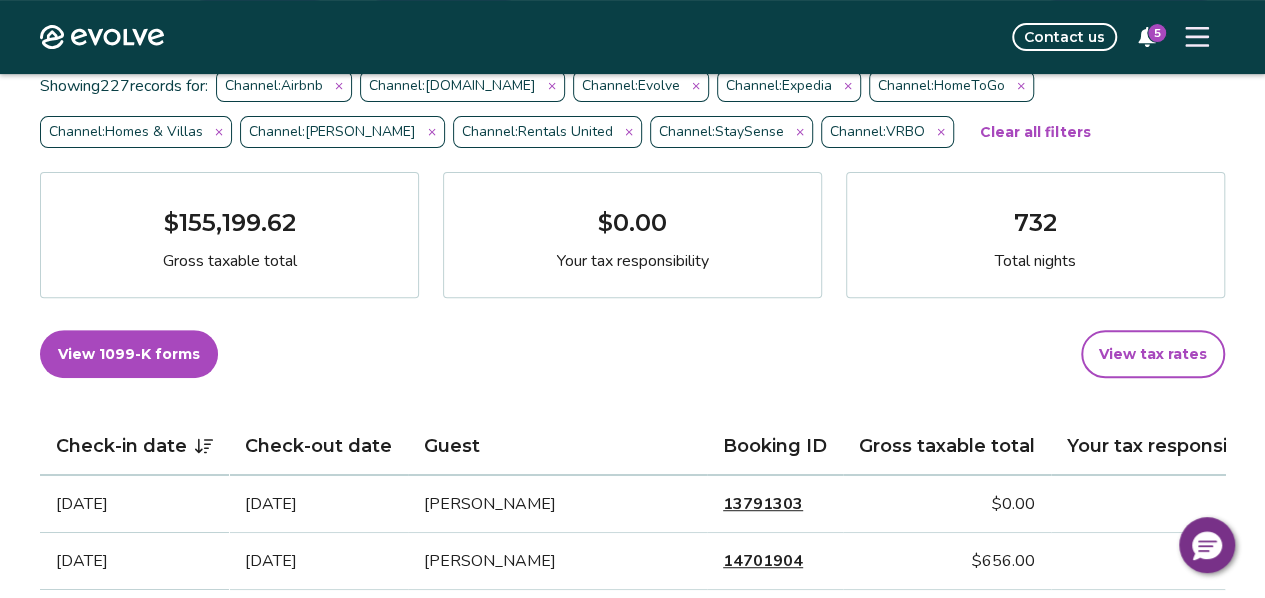 scroll, scrollTop: 0, scrollLeft: 0, axis: both 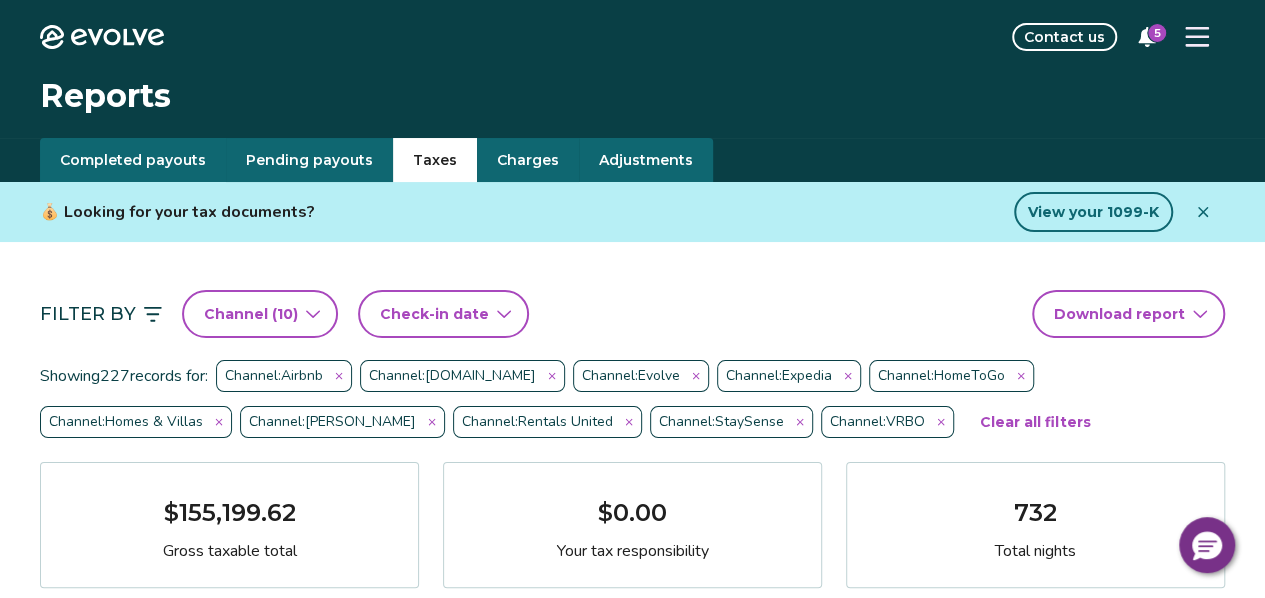 click on "Check-in date" at bounding box center [434, 314] 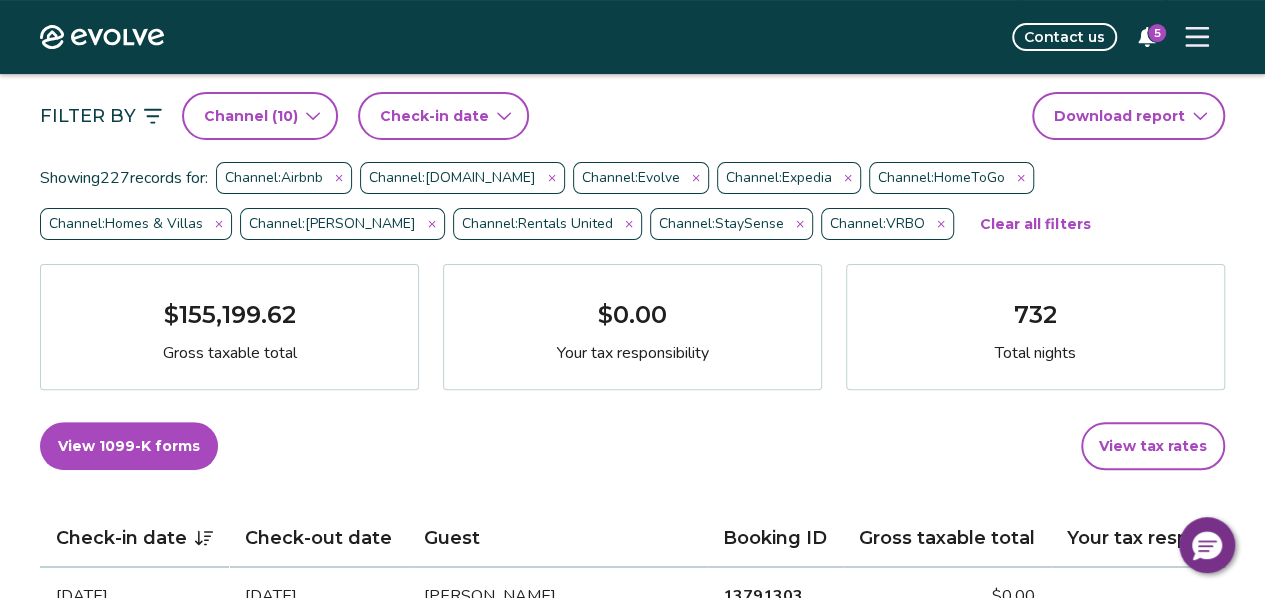 scroll, scrollTop: 200, scrollLeft: 0, axis: vertical 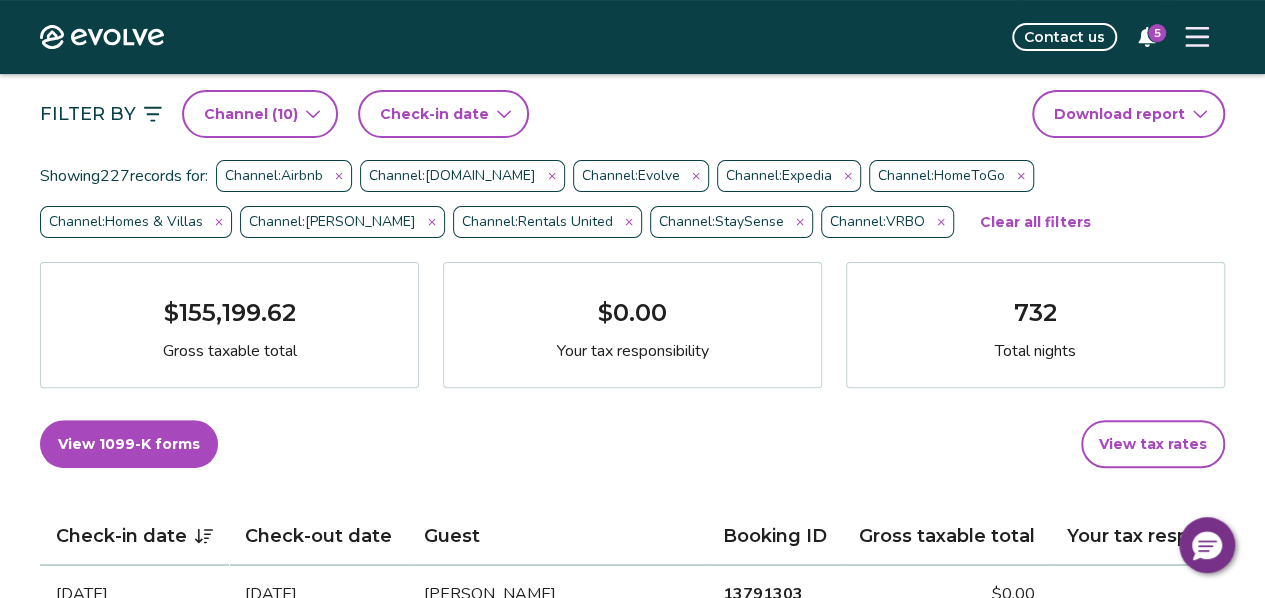 click on "Check-in date" at bounding box center (434, 114) 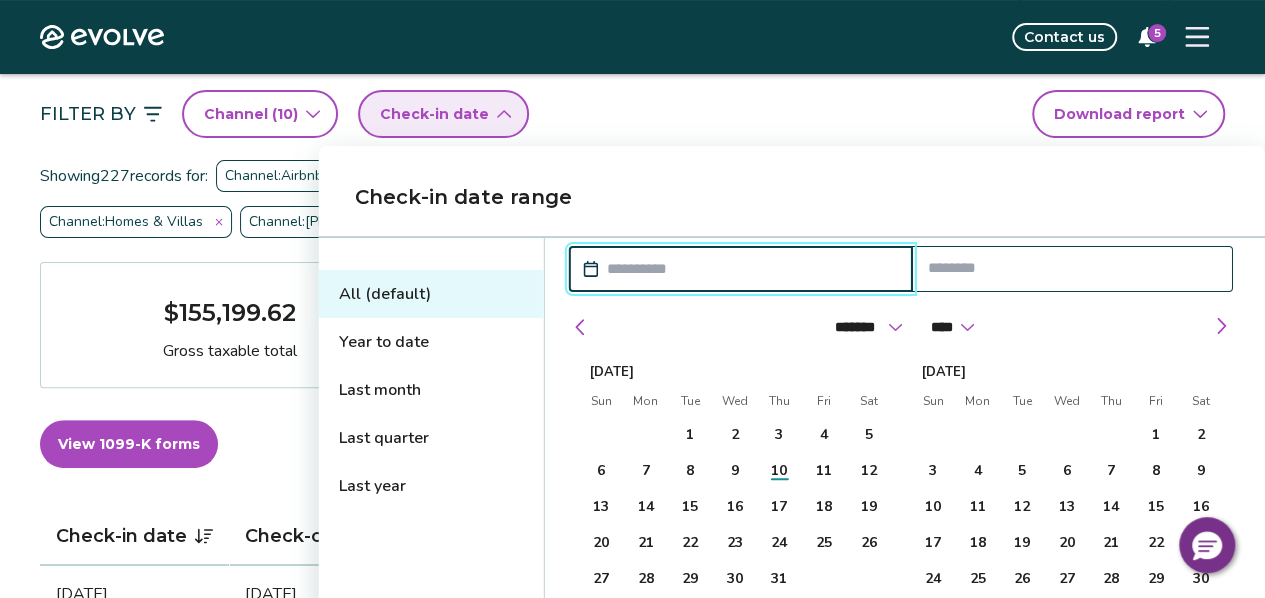 click on "Last quarter" at bounding box center [431, 438] 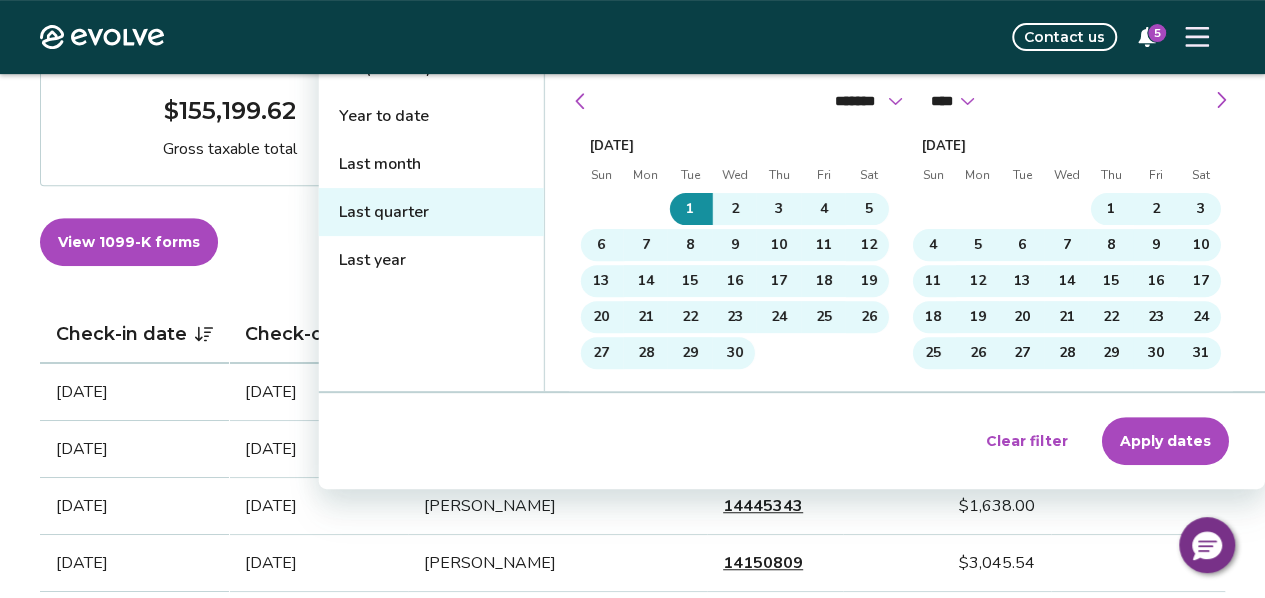 scroll, scrollTop: 500, scrollLeft: 0, axis: vertical 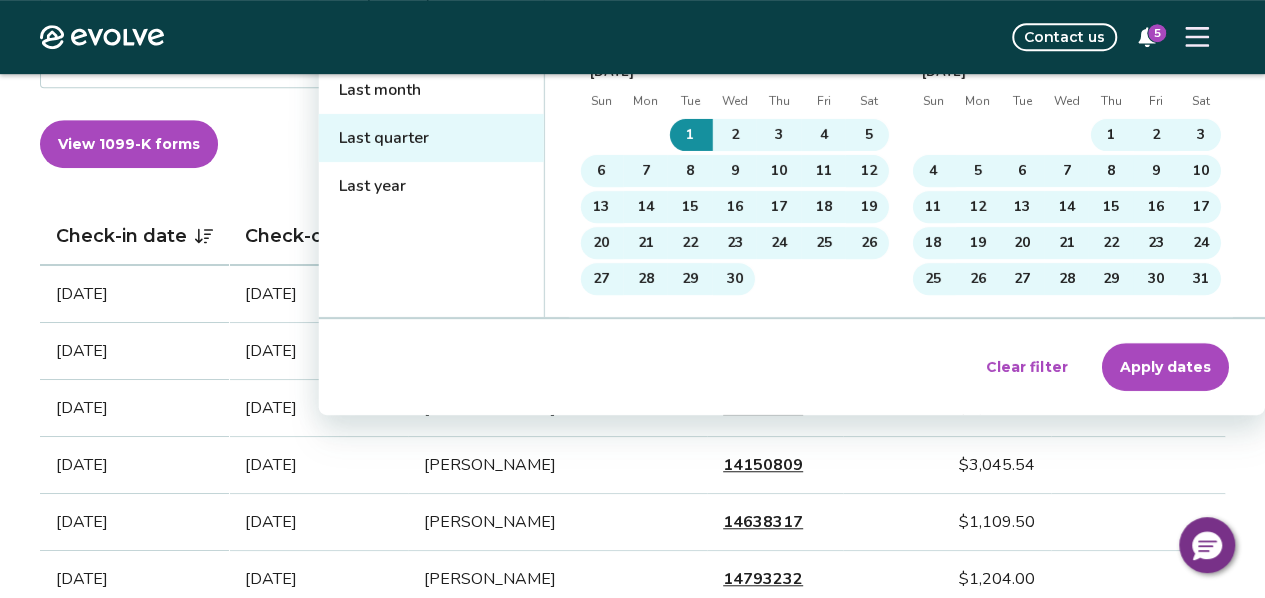 click on "Apply dates" at bounding box center (1165, 367) 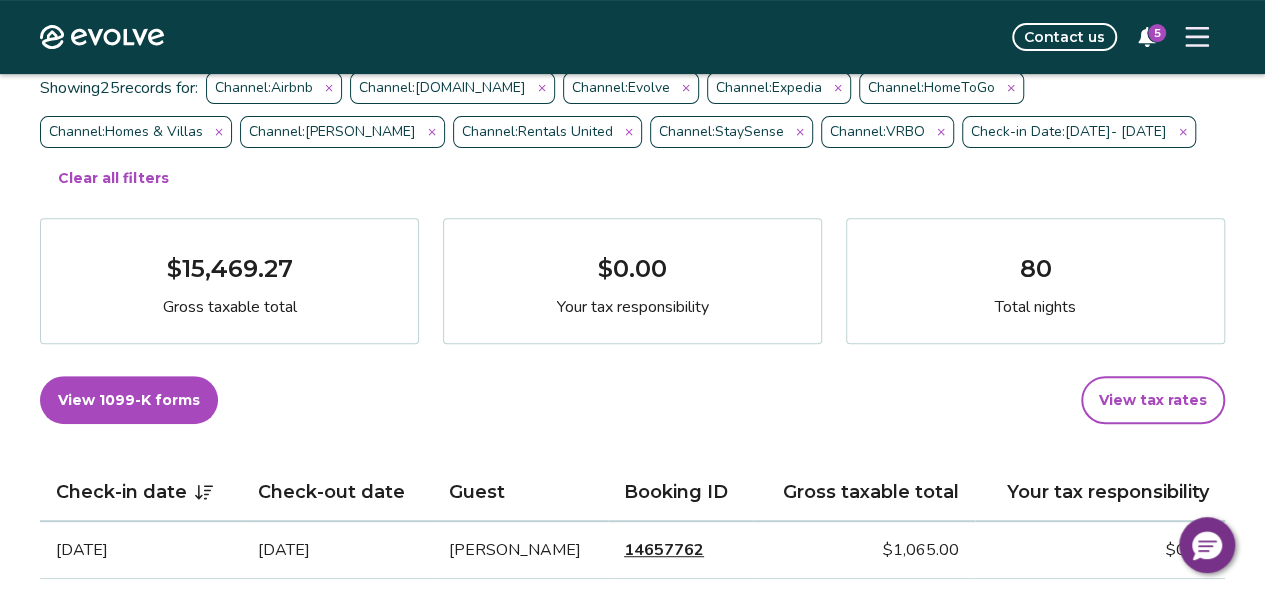scroll, scrollTop: 215, scrollLeft: 0, axis: vertical 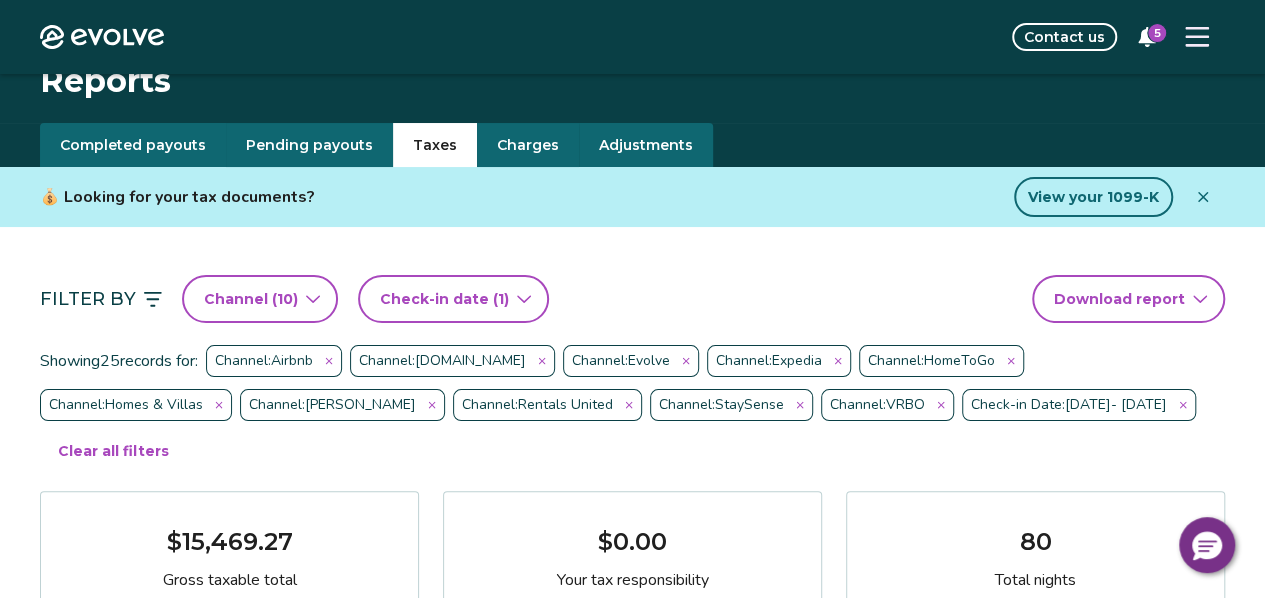 click on "Evolve Contact us 5 Reports Completed payouts Pending payouts Taxes Charges Adjustments 💰 Looking for your tax documents? View your 1099-K Filter By  Channel ( 10 ) Check-in date (1) Download   report Showing  25  records   for: Channel:  Airbnb Channel:  Booking.com Channel:  Evolve Channel:  Expedia Channel:  HomeToGo Channel:  Homes & Villas Channel:  Hopper Channel:  Rentals United Channel:  StaySense Channel:  VRBO Check-in Date:  Apr 1, 2025  -   Jun 30, 2025 Clear all filters $15,469.27 Gross taxable total $0.00 Your tax responsibility 80 Total nights View 1099-K forms View tax rates Check-in date Check-out date Guest Booking ID Gross taxable total Your tax responsibility Jun 28, 2025 Jul 3, 2025 Zoe Dabbs 14657762 $1,065.00 $0.00 Jun 27, 2025 Jul 1, 2025 Daphne Kwan 13827721 $0.00 $0.00 Jun 26, 2025 Jun 28, 2025 Kathryn Moen 14658093 $519.00 $0.00 Jun 23, 2025 Jun 25, 2025 Heather Mosman 14692969 $554.00 $0.00 Jun 20, 2025 Jun 23, 2025 Jill Pescosolido 13570356 $0.00 $0.00 Jun 19, 2025" at bounding box center [632, 1601] 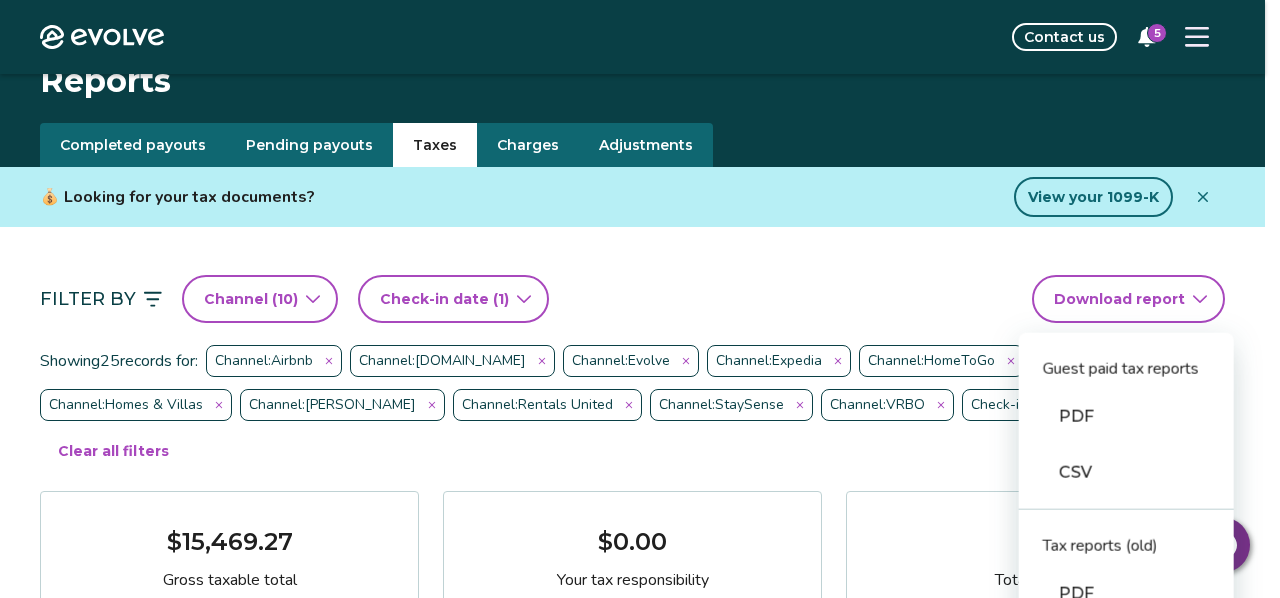 click on "PDF" at bounding box center (1126, 417) 